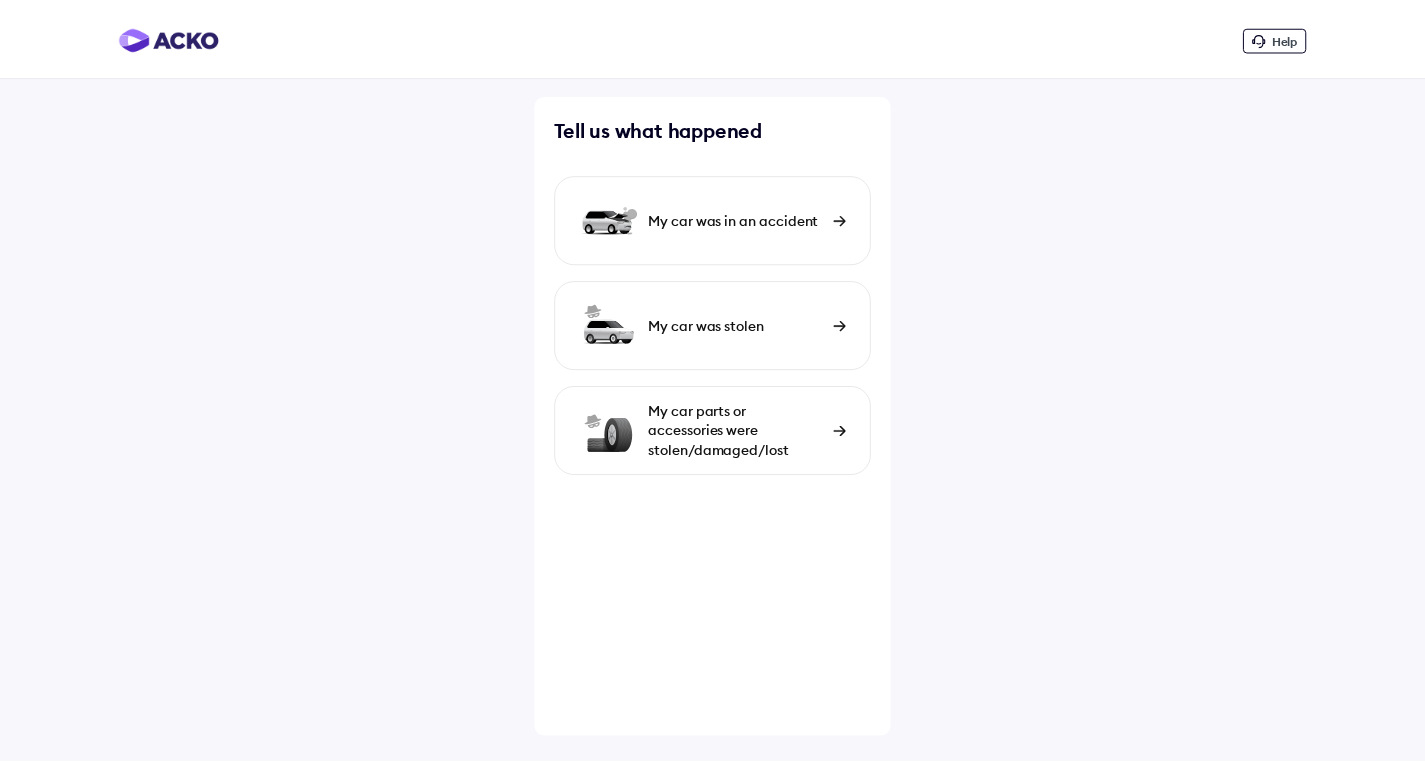 scroll, scrollTop: 0, scrollLeft: 0, axis: both 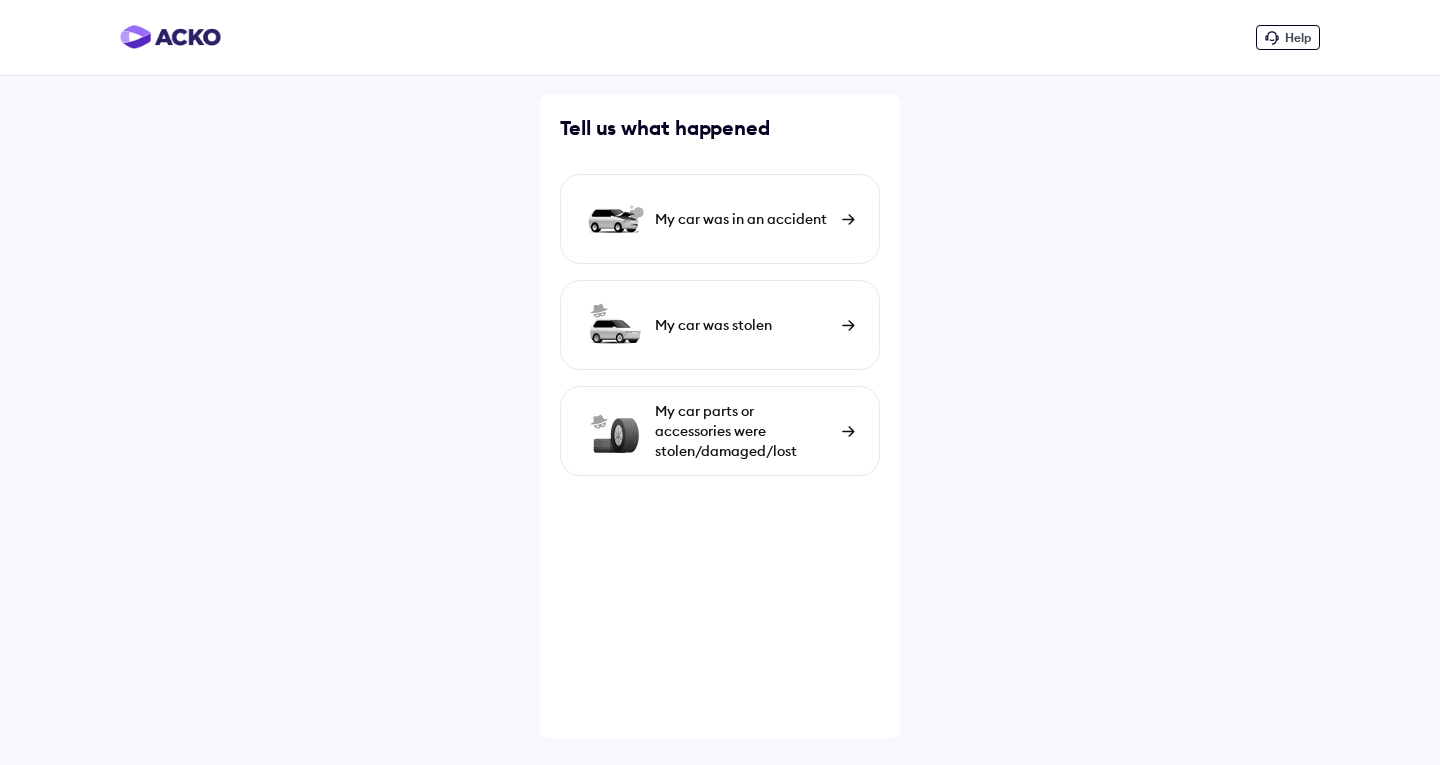 click at bounding box center [848, 219] 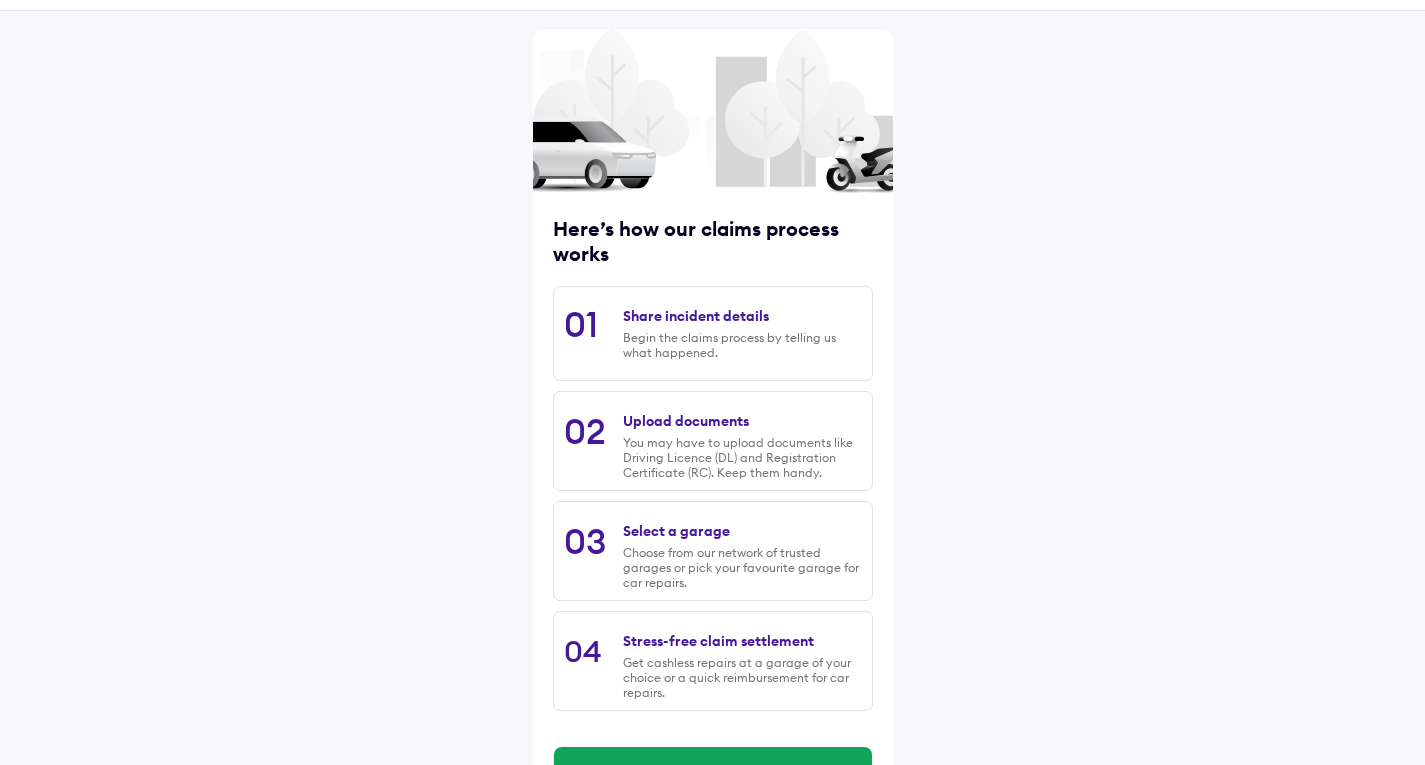 scroll, scrollTop: 131, scrollLeft: 0, axis: vertical 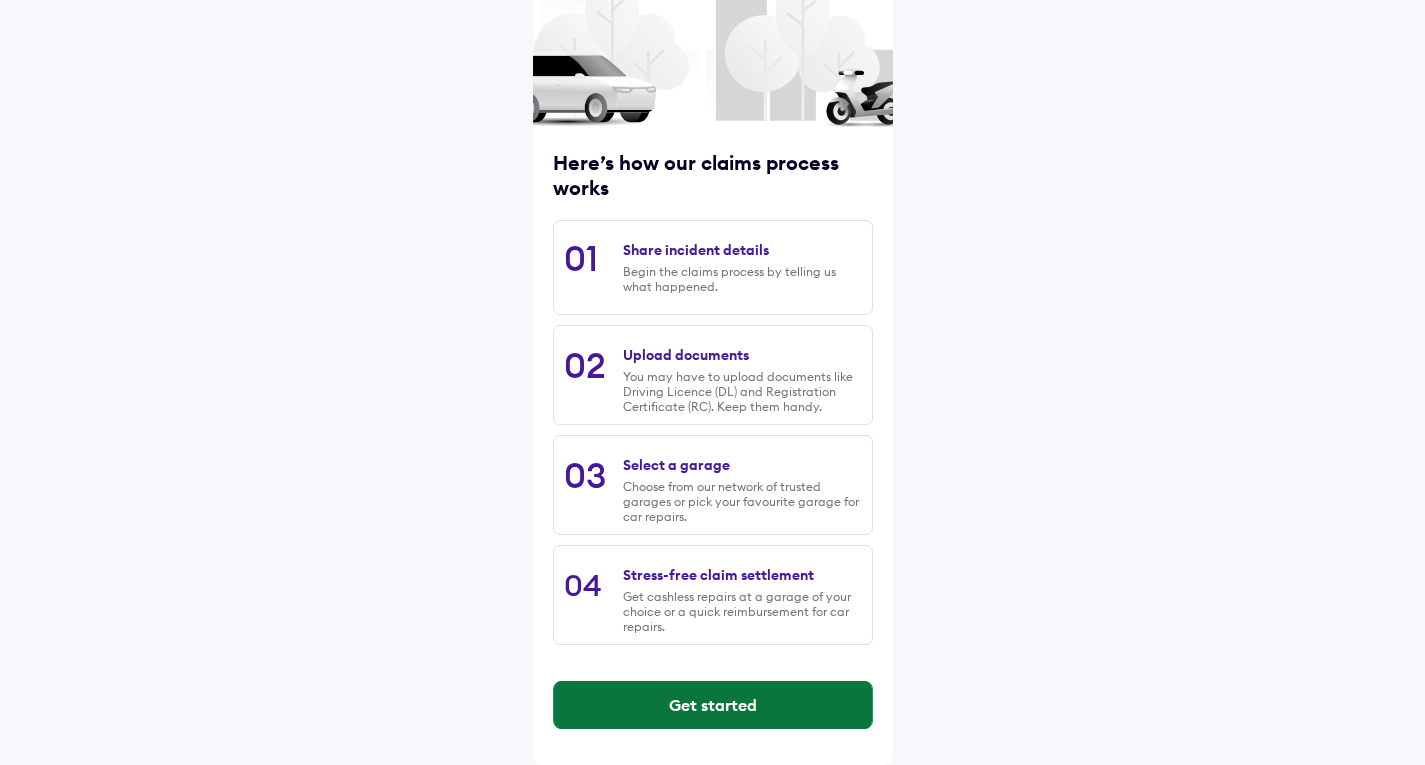 click on "Get started" at bounding box center (713, 705) 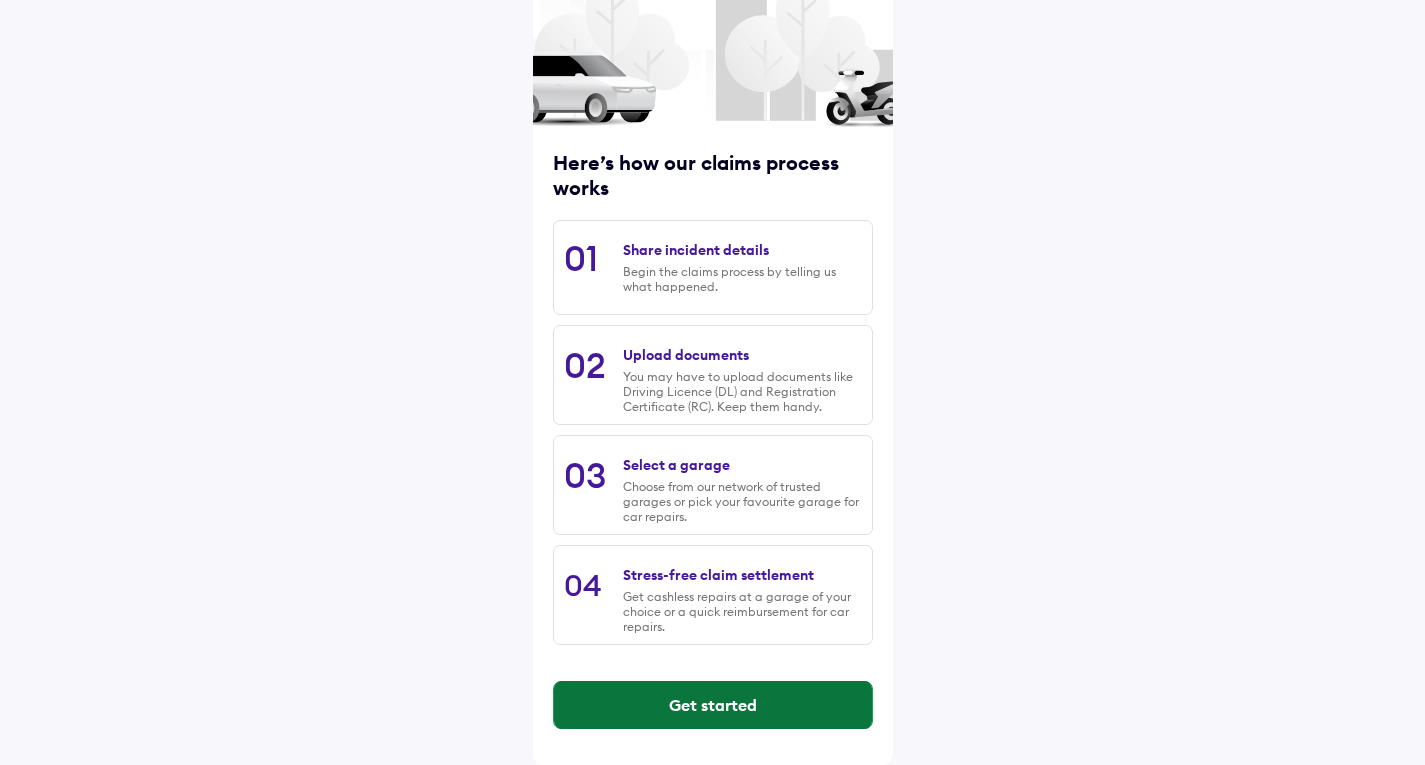 scroll, scrollTop: 0, scrollLeft: 0, axis: both 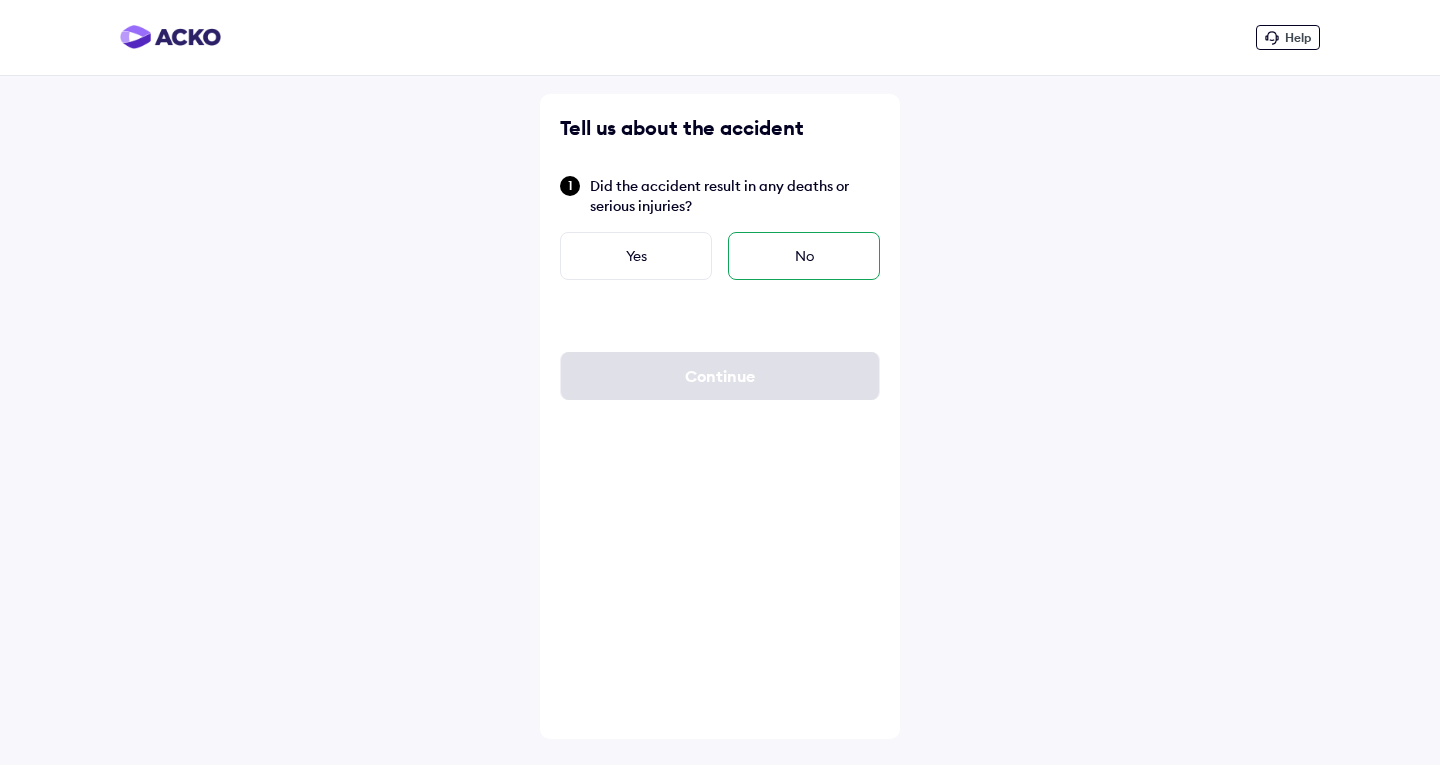 click on "No" at bounding box center (804, 256) 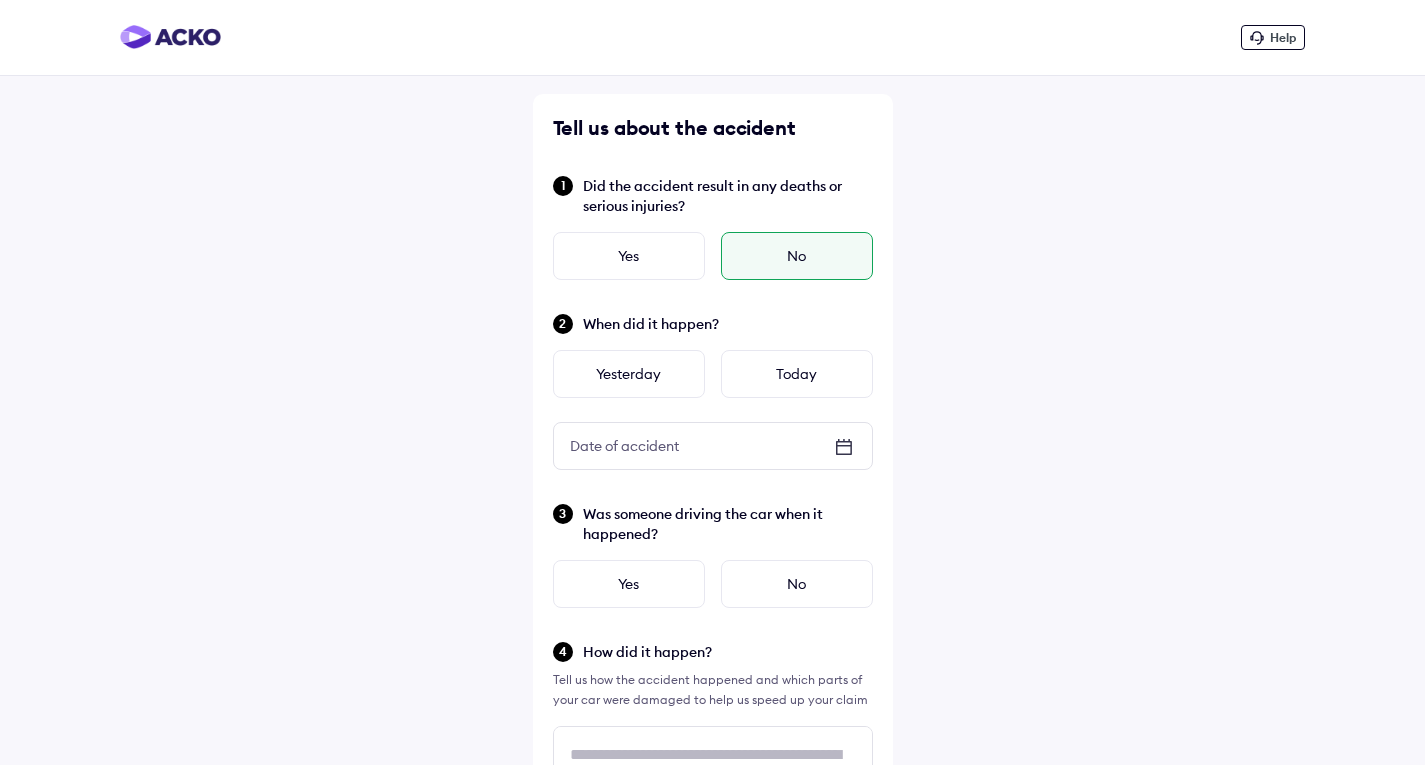 click on "Date of accident" at bounding box center [713, 446] 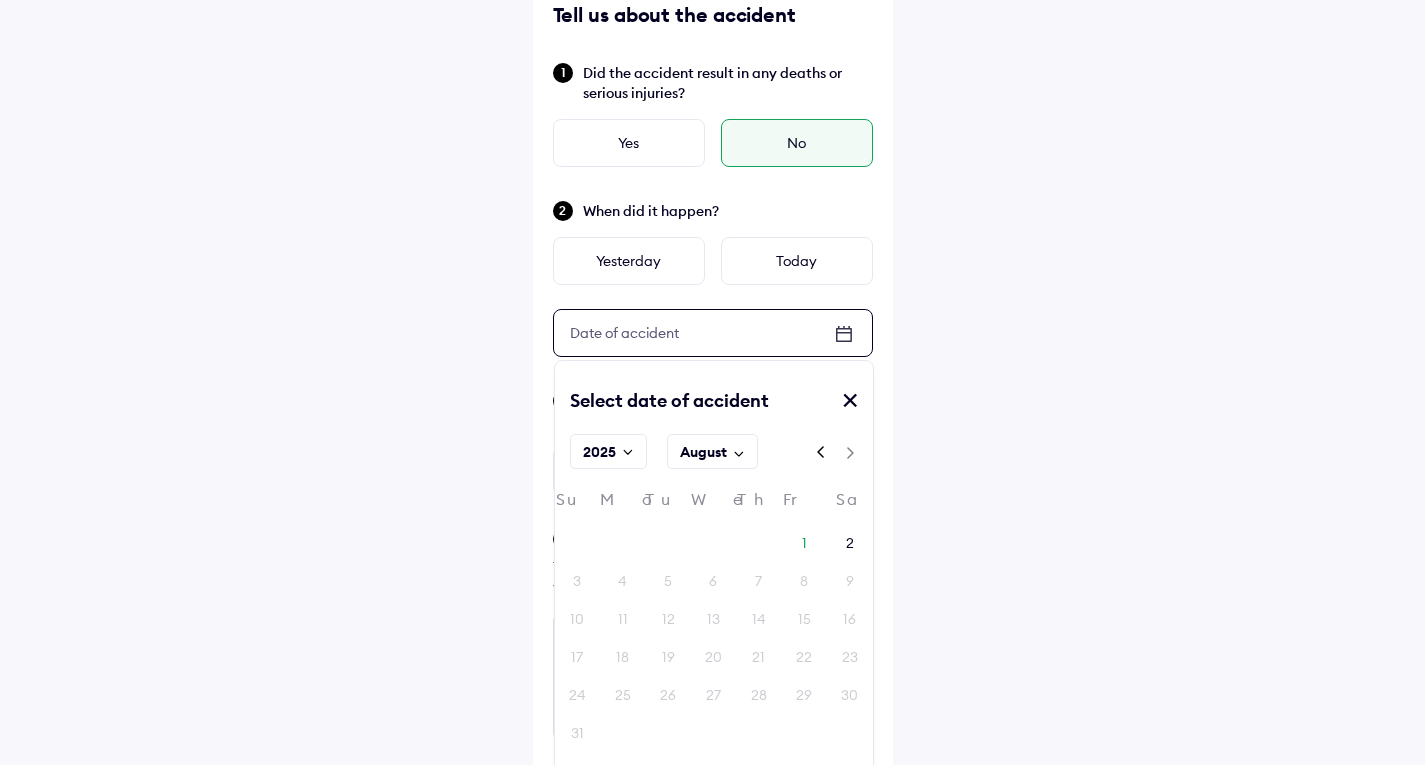 scroll, scrollTop: 131, scrollLeft: 0, axis: vertical 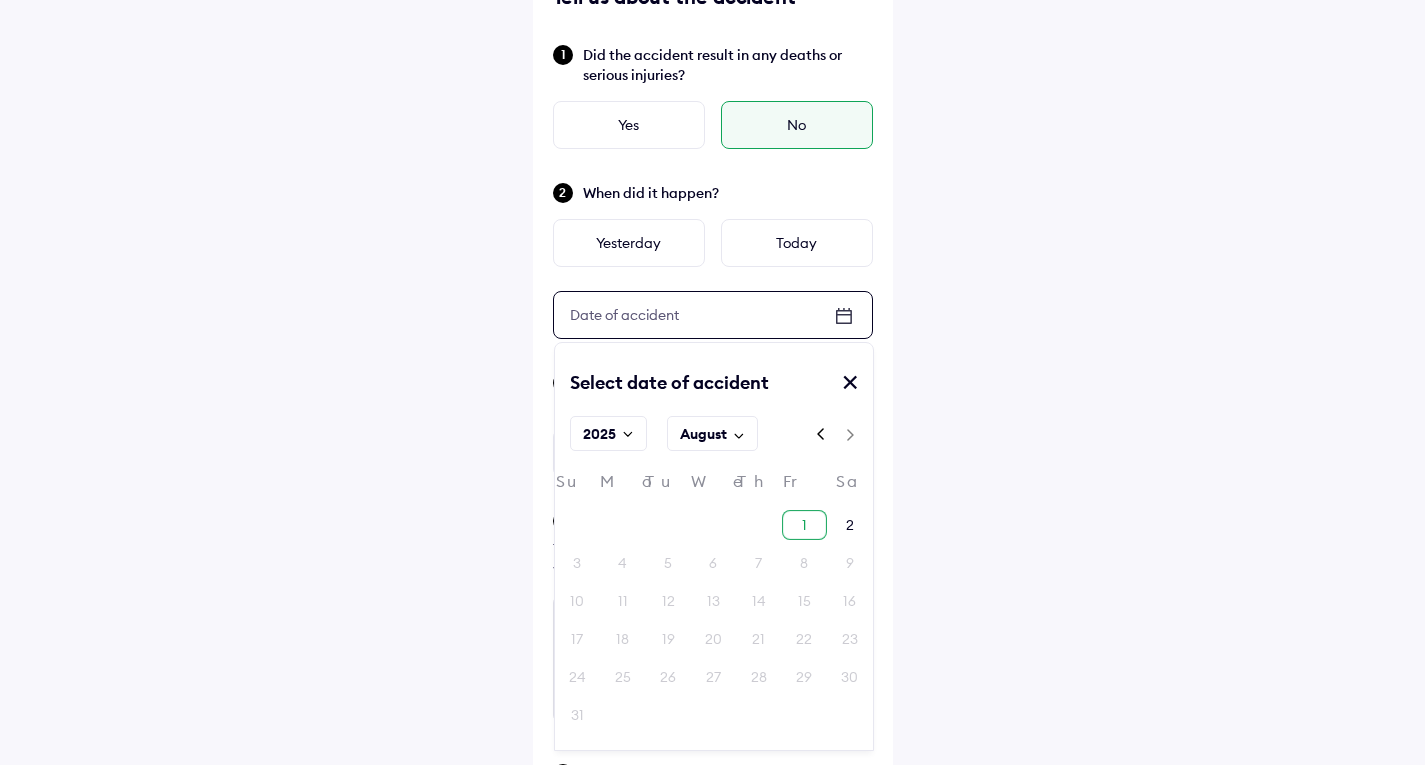 click on "1" at bounding box center [804, 525] 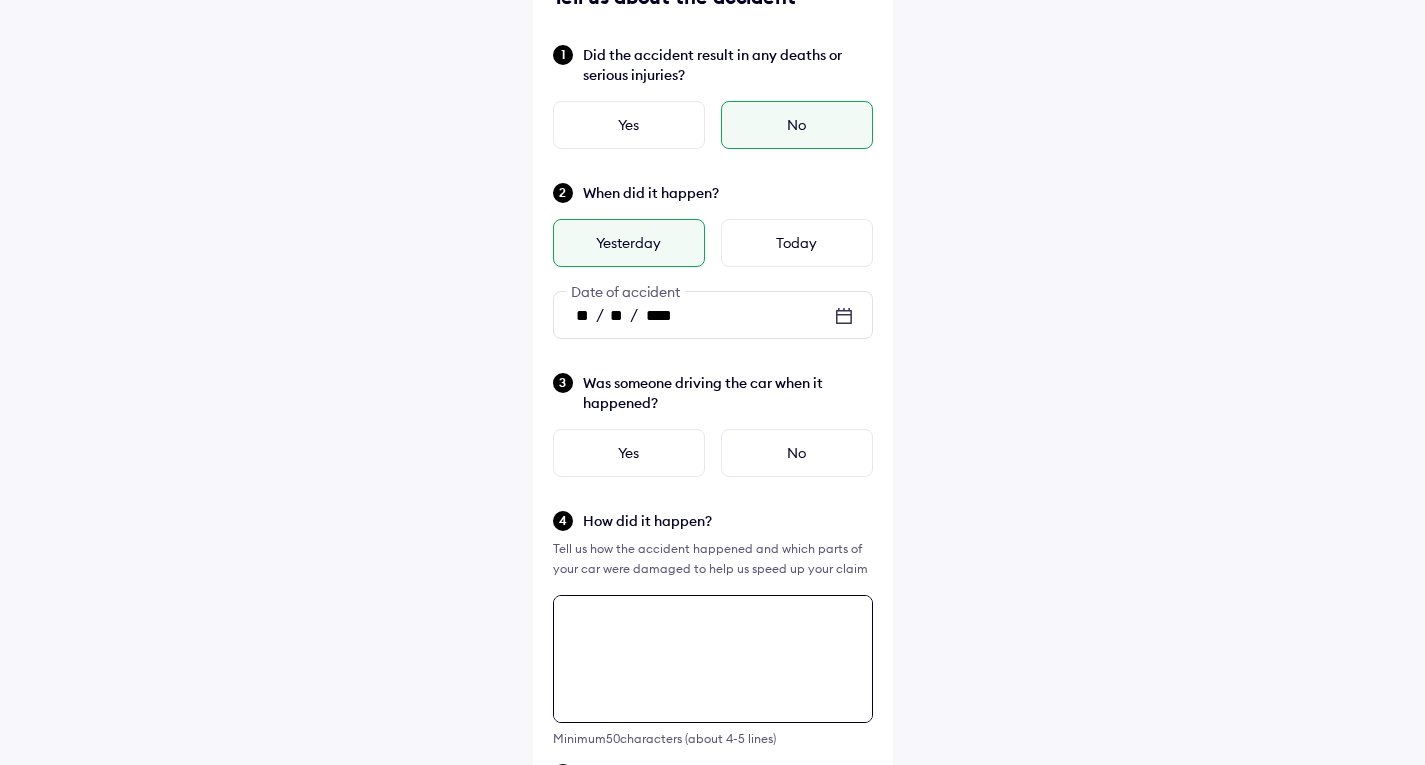 click at bounding box center (713, 659) 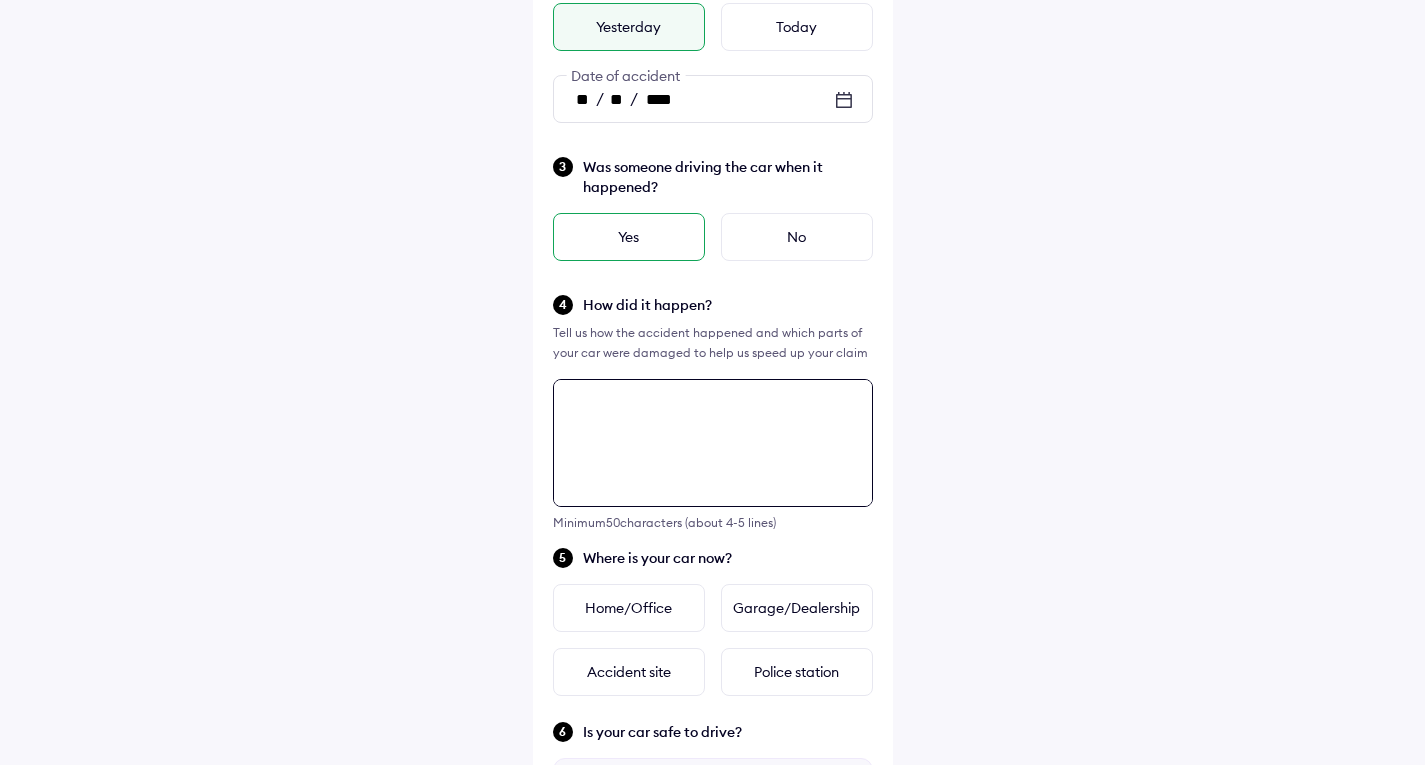 scroll, scrollTop: 226, scrollLeft: 0, axis: vertical 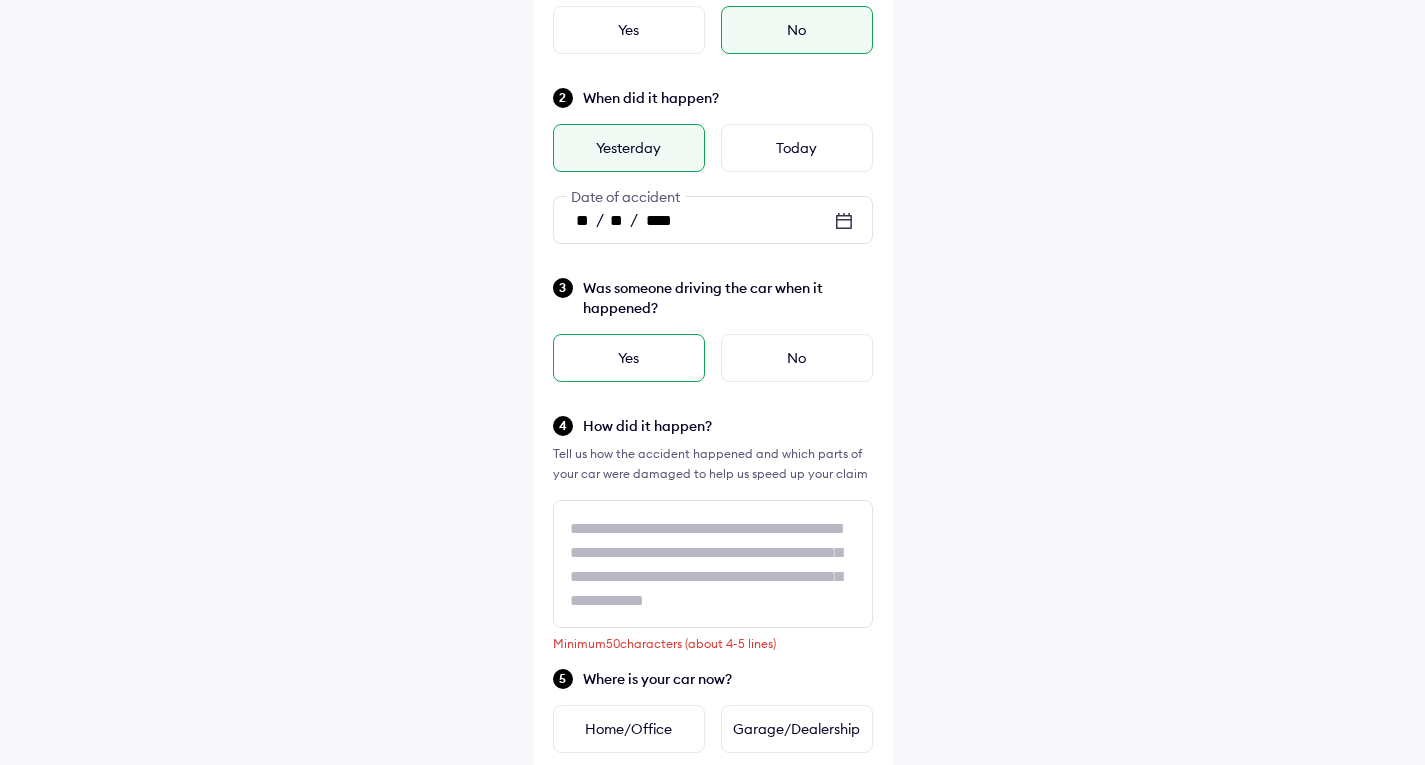 click on "Yes" at bounding box center (629, 358) 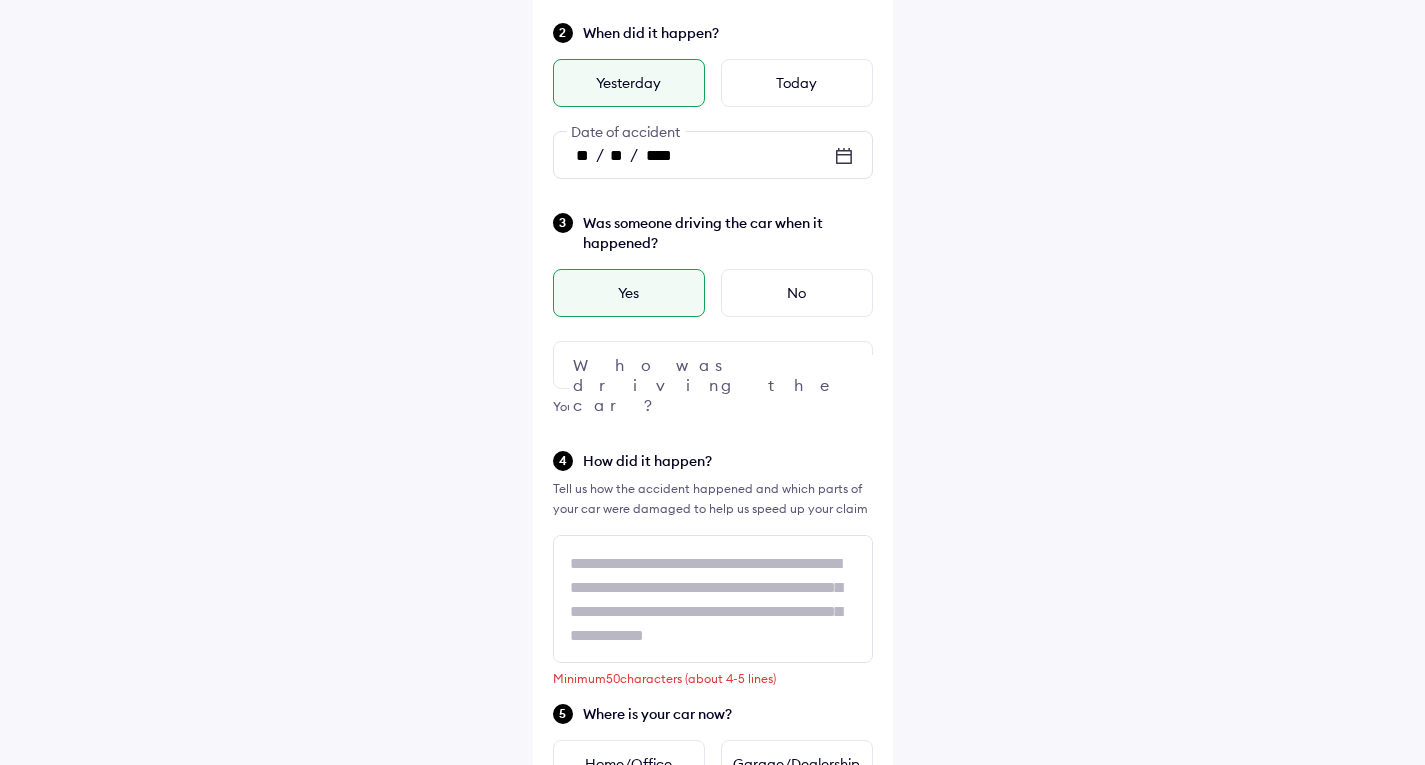 scroll, scrollTop: 326, scrollLeft: 0, axis: vertical 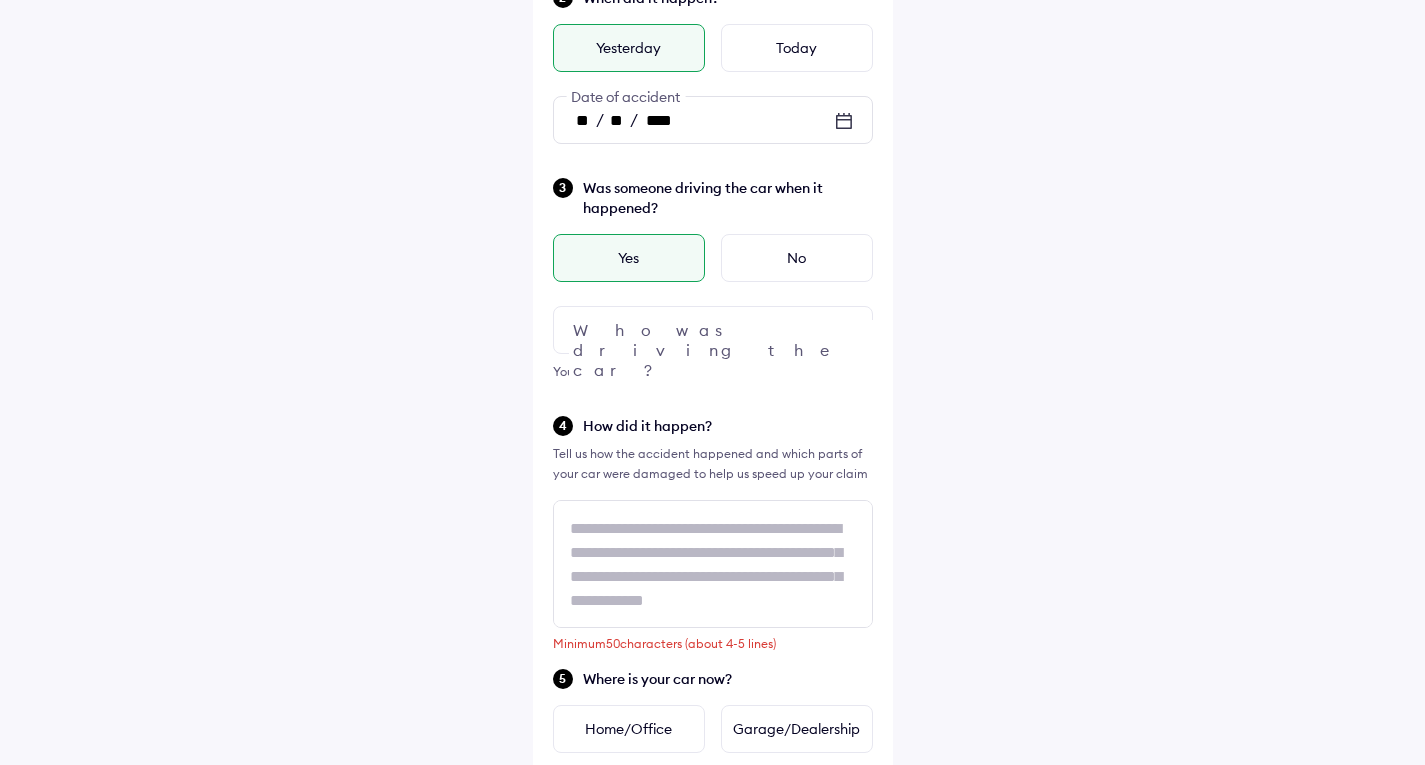 click at bounding box center (713, 330) 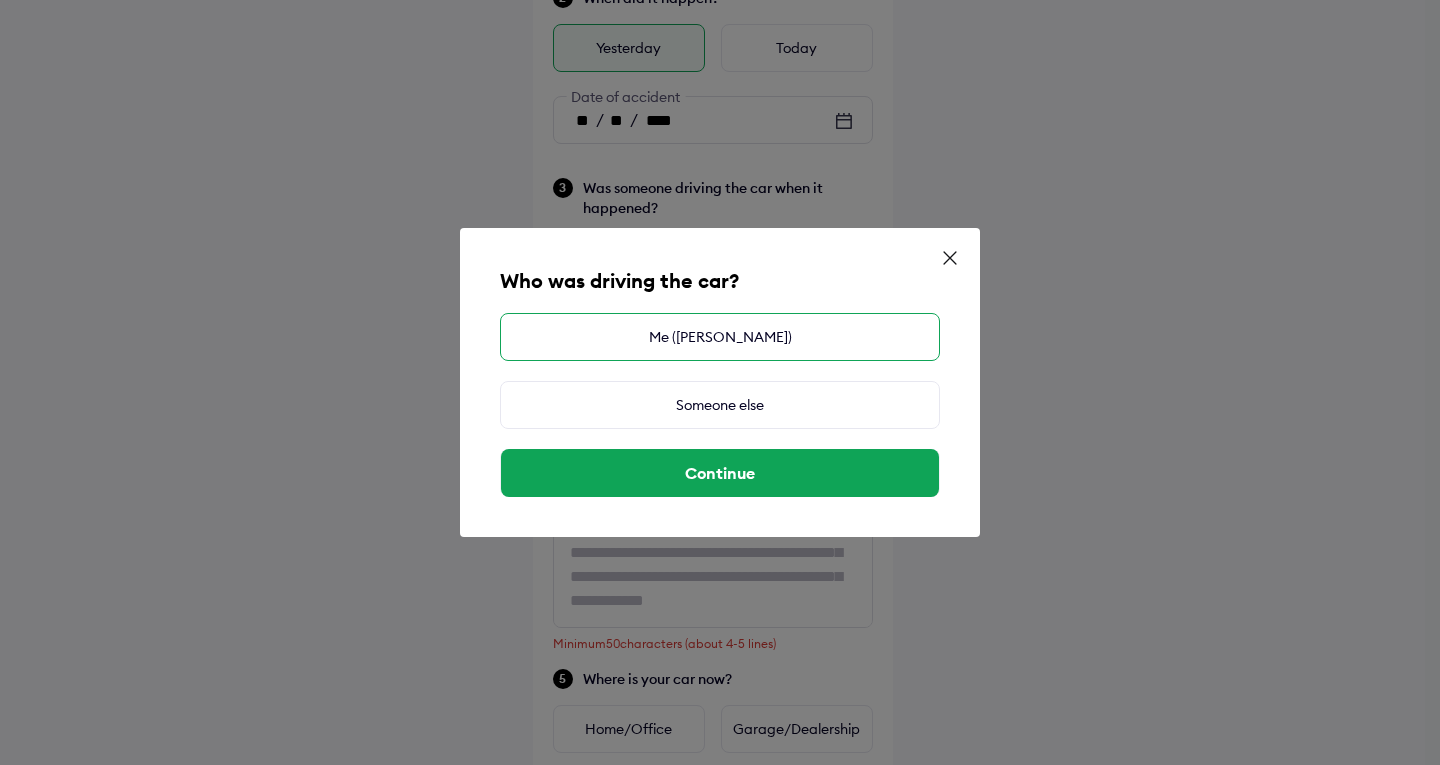 click on "Me ([PERSON_NAME])" at bounding box center (720, 337) 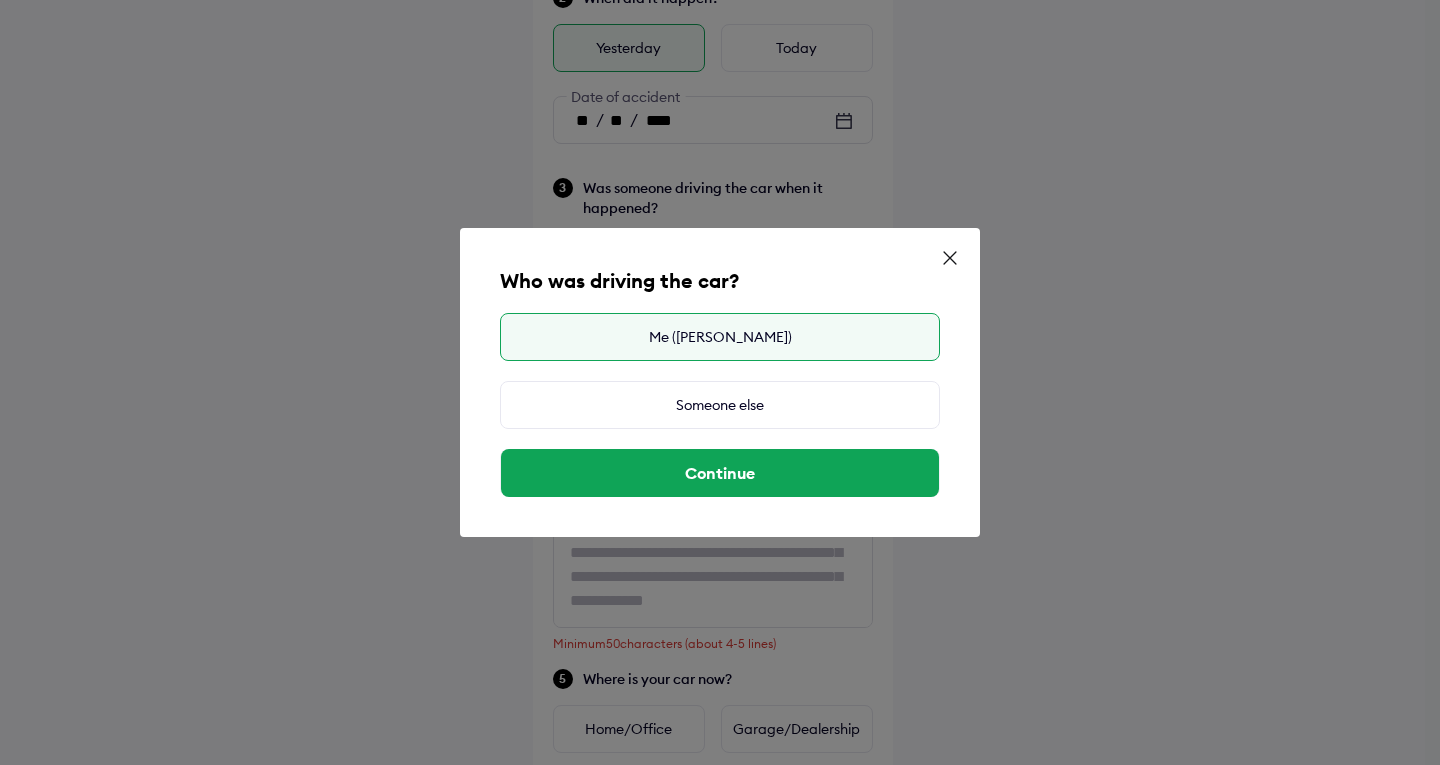click on "Me ([PERSON_NAME])" at bounding box center [720, 337] 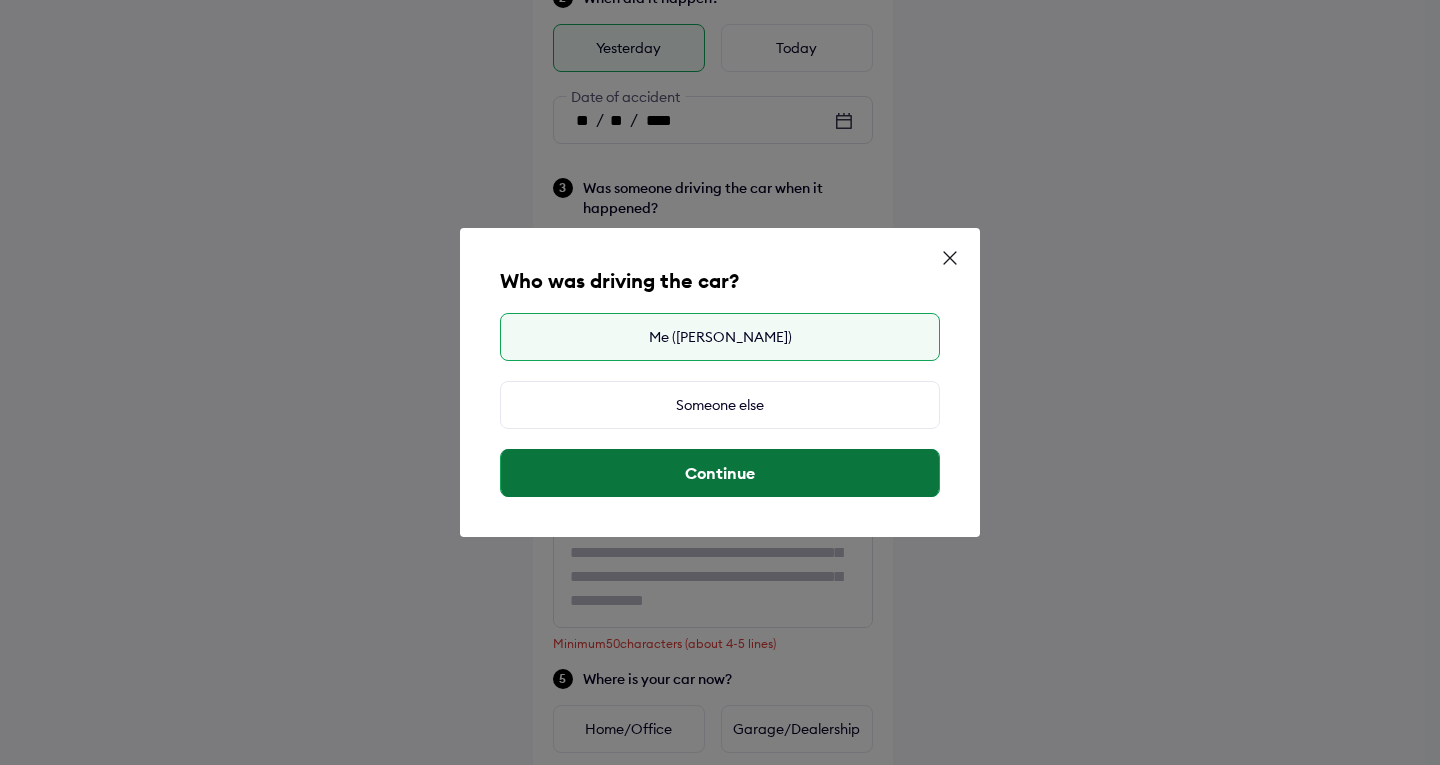 click on "Continue" at bounding box center (720, 473) 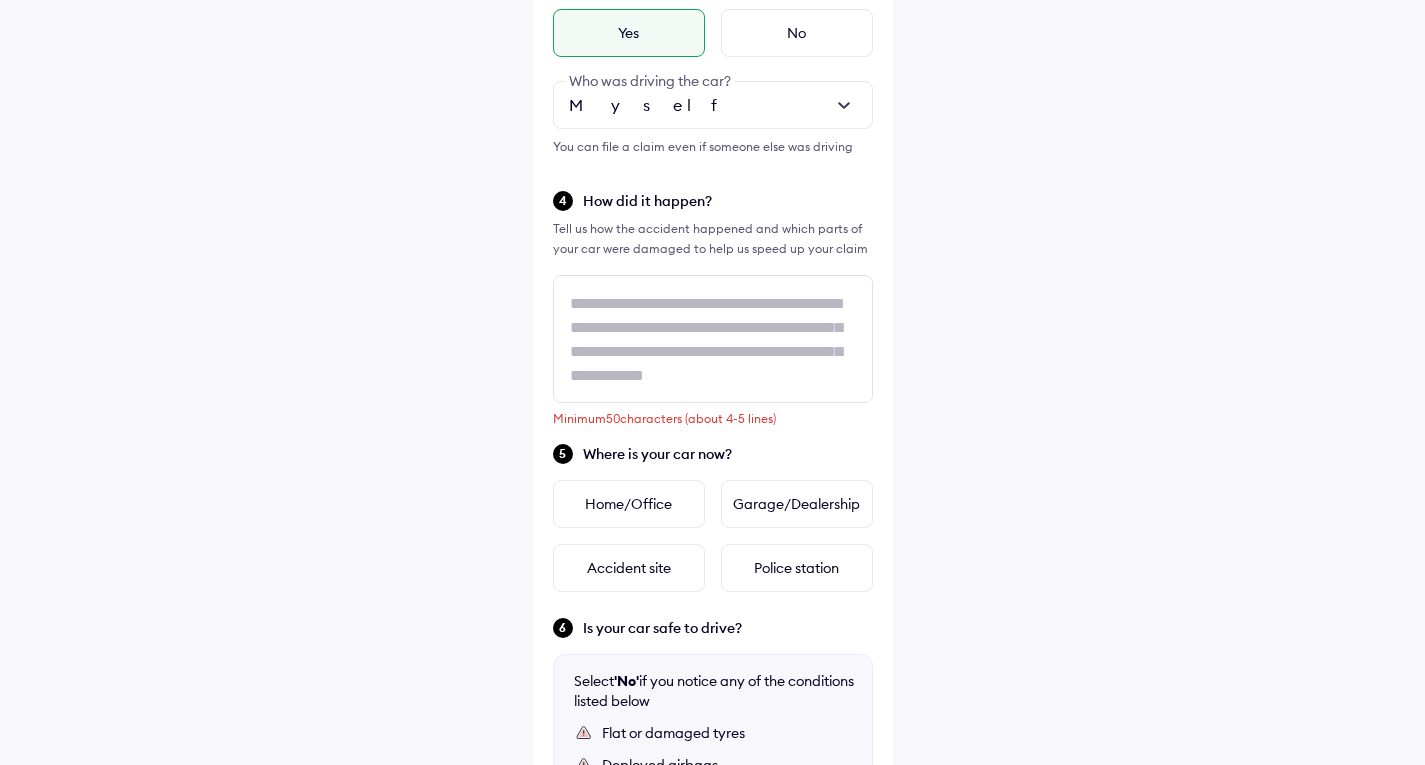 scroll, scrollTop: 426, scrollLeft: 0, axis: vertical 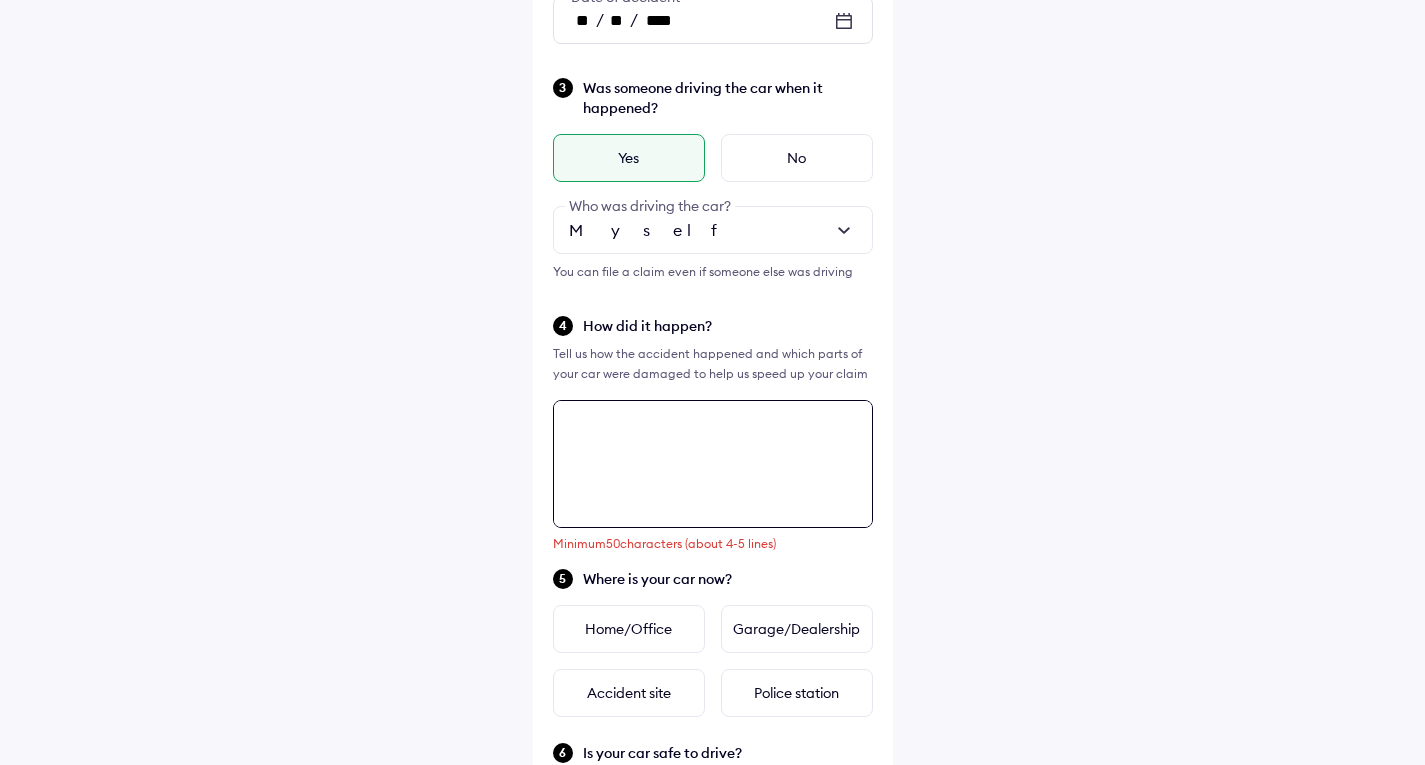 click at bounding box center [713, 464] 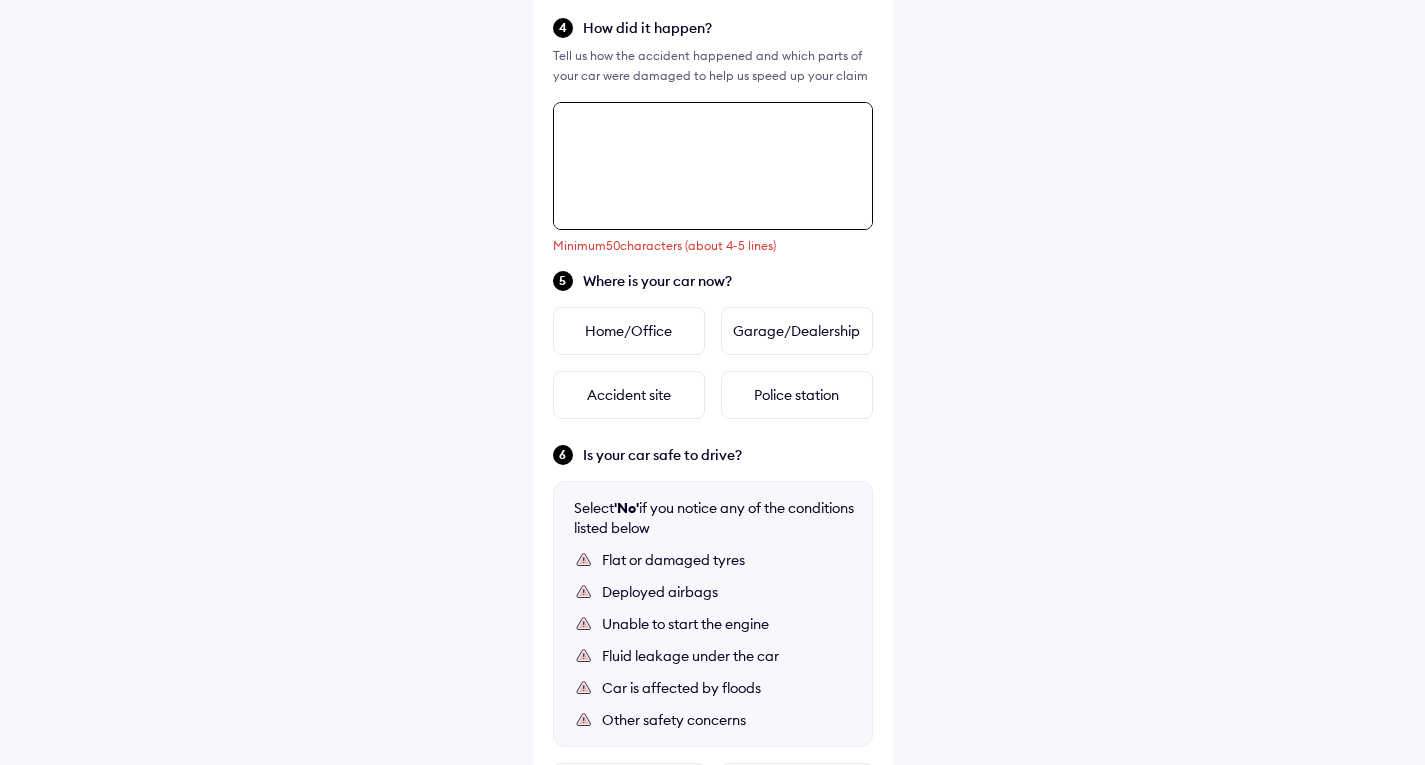 scroll, scrollTop: 526, scrollLeft: 0, axis: vertical 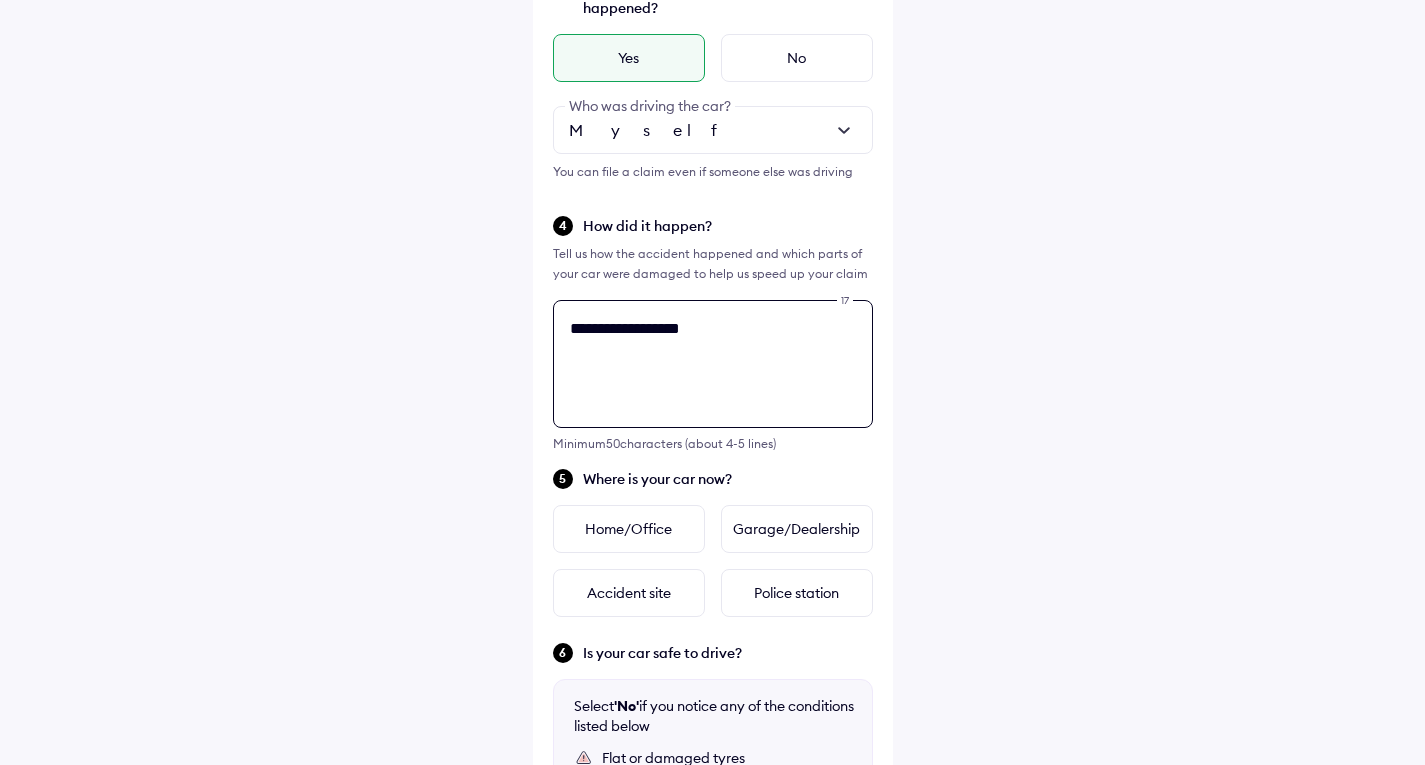 click on "**********" at bounding box center (713, 364) 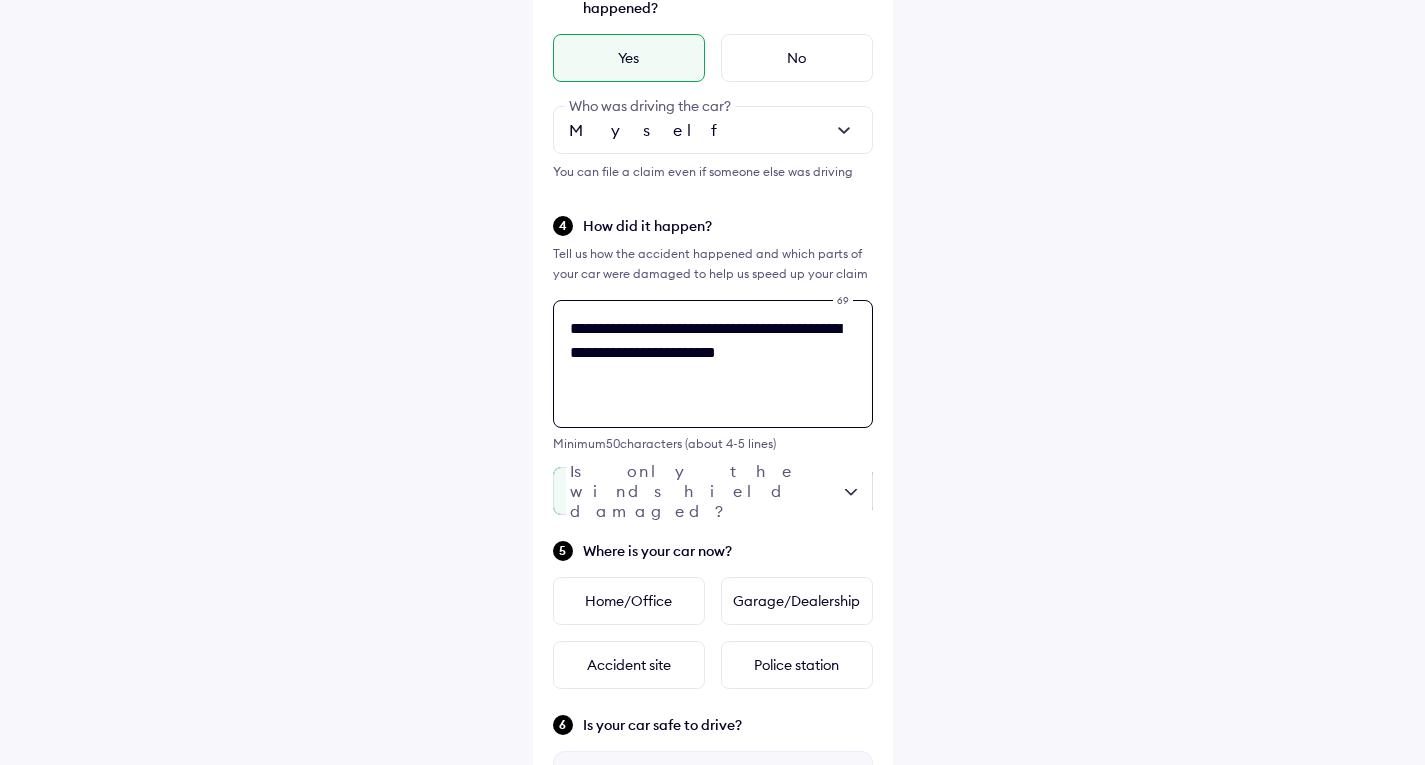 type on "**********" 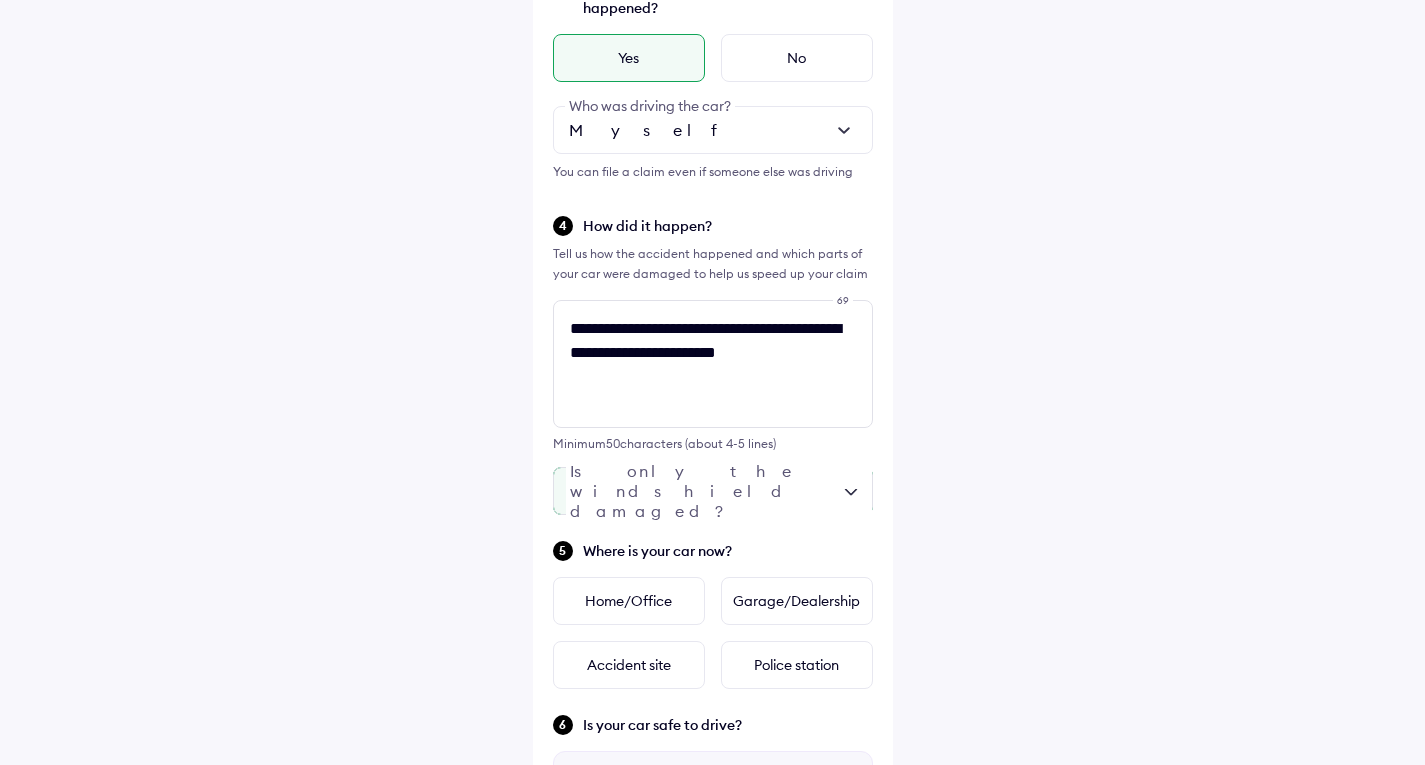 click at bounding box center (713, 491) 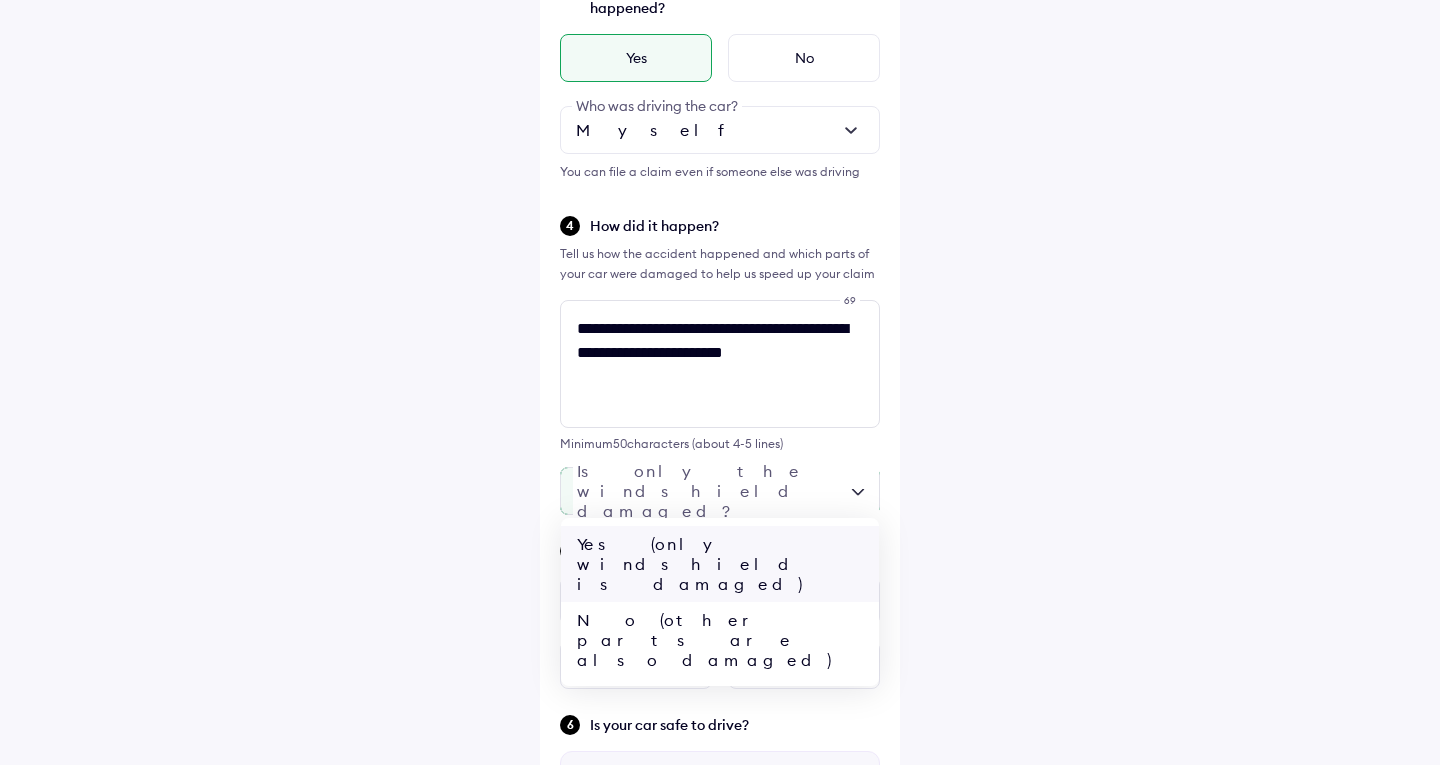 click on "Yes (only windshield is damaged)" at bounding box center [720, 564] 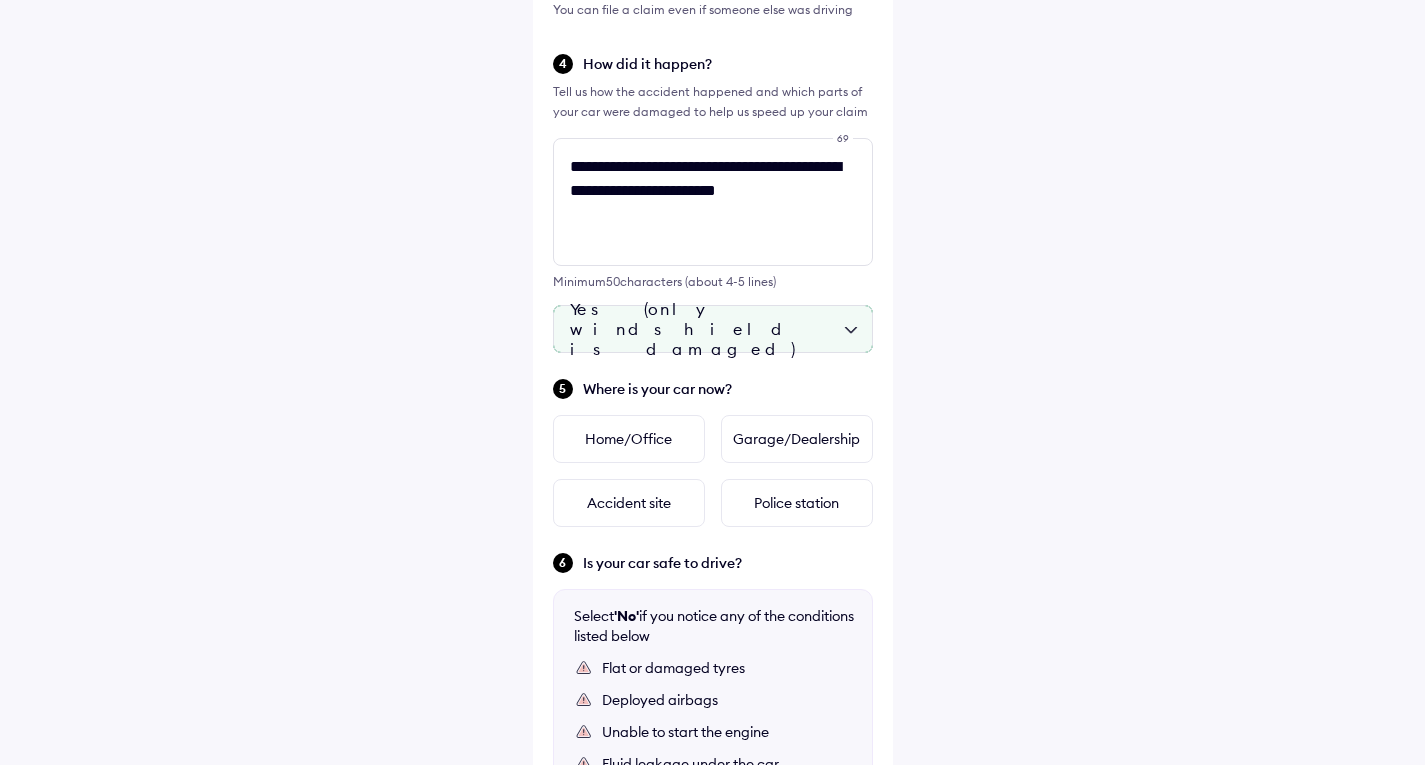 scroll, scrollTop: 726, scrollLeft: 0, axis: vertical 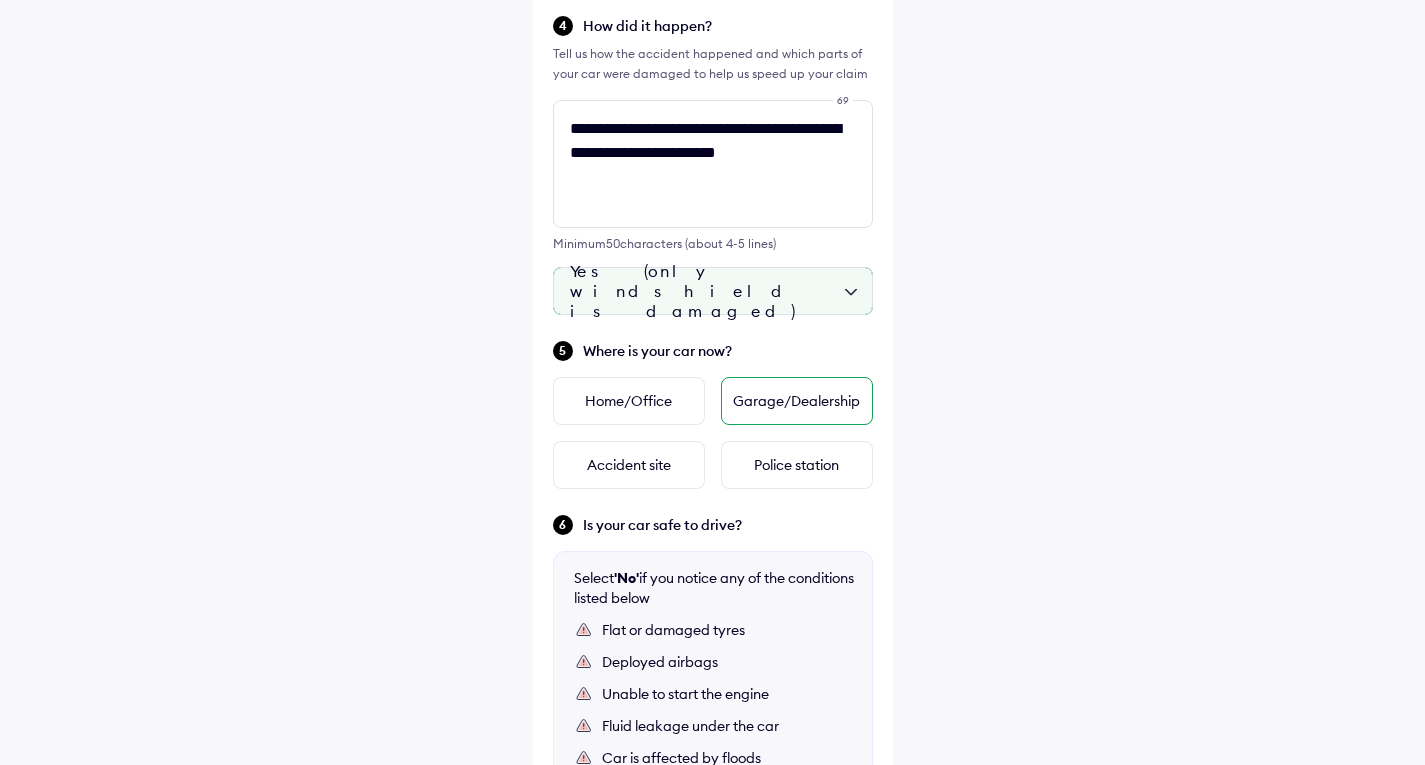 click on "Garage/Dealership" at bounding box center [797, 401] 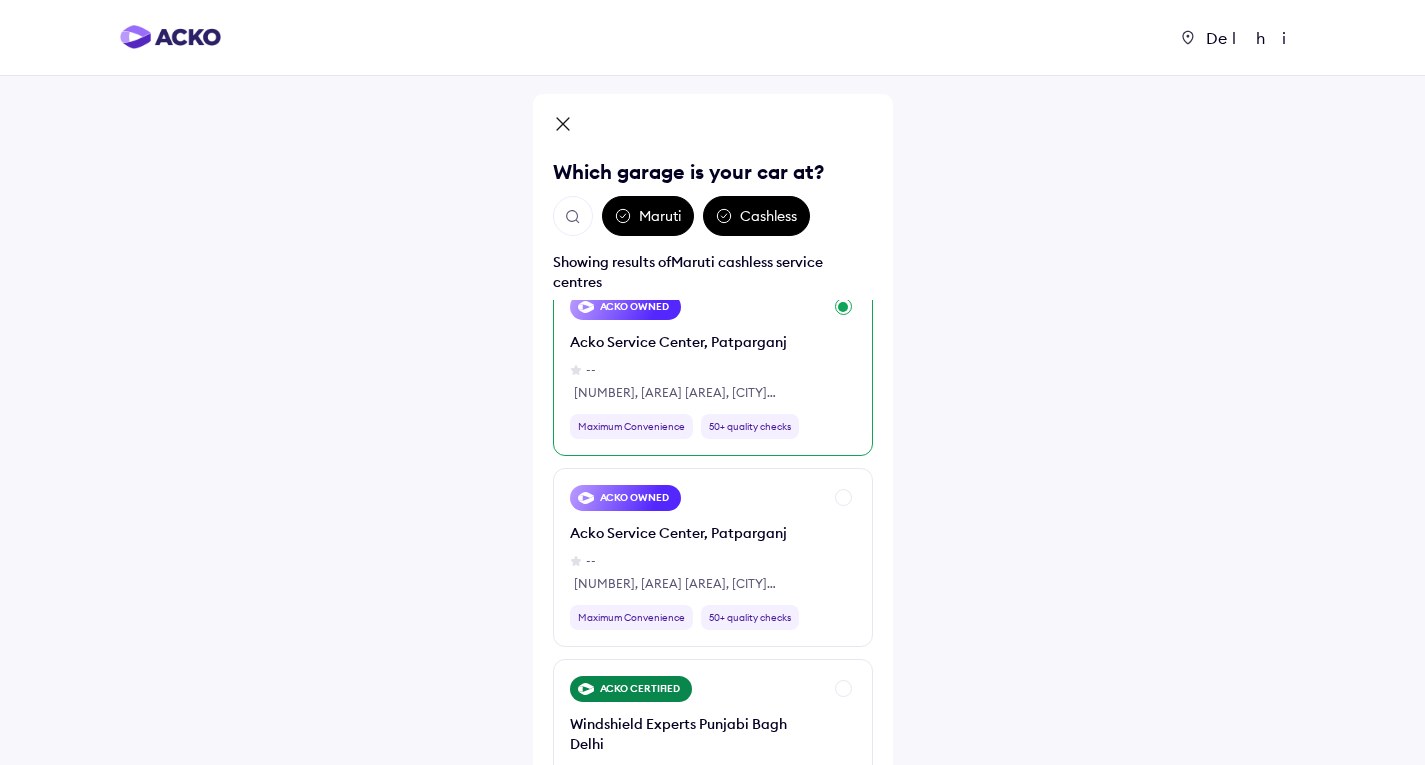 scroll, scrollTop: 0, scrollLeft: 0, axis: both 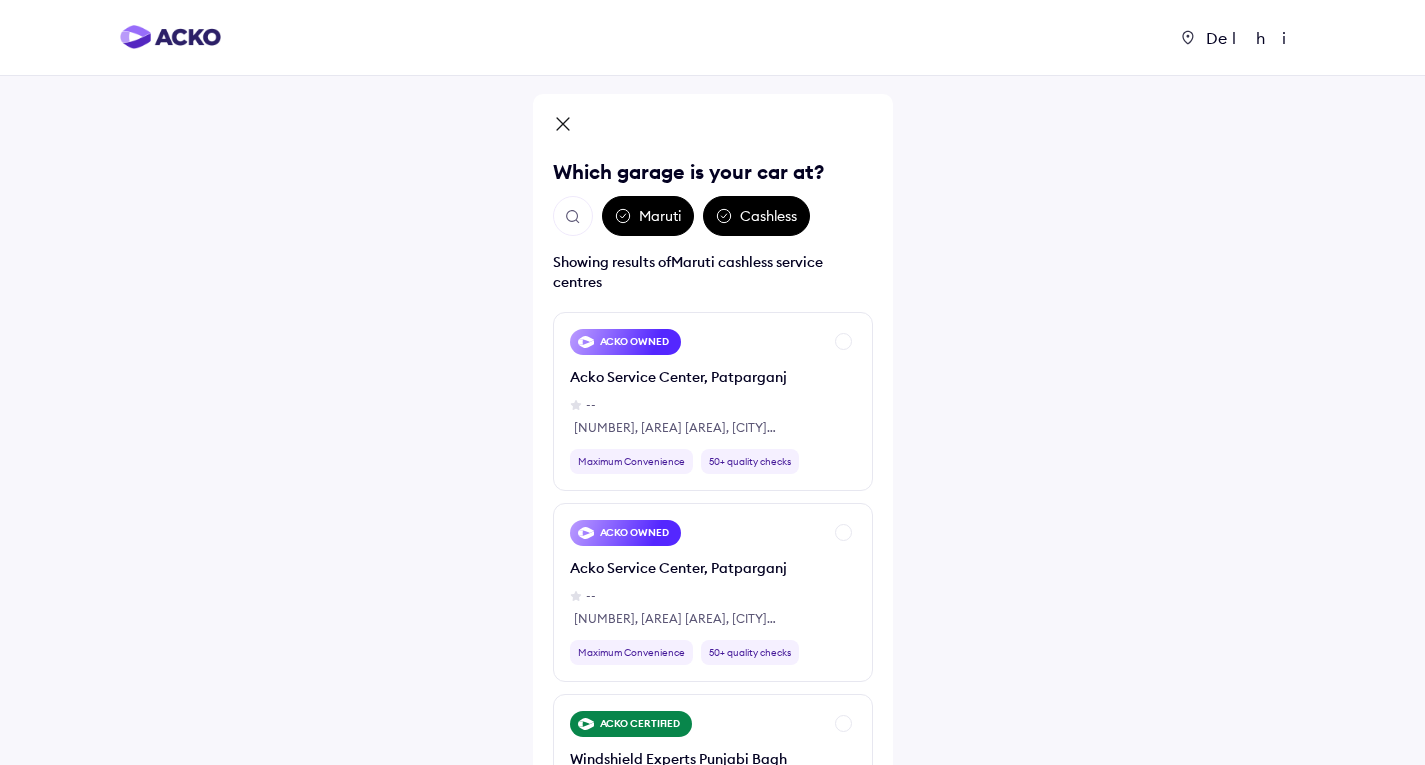 click on "Cashless" at bounding box center [756, 216] 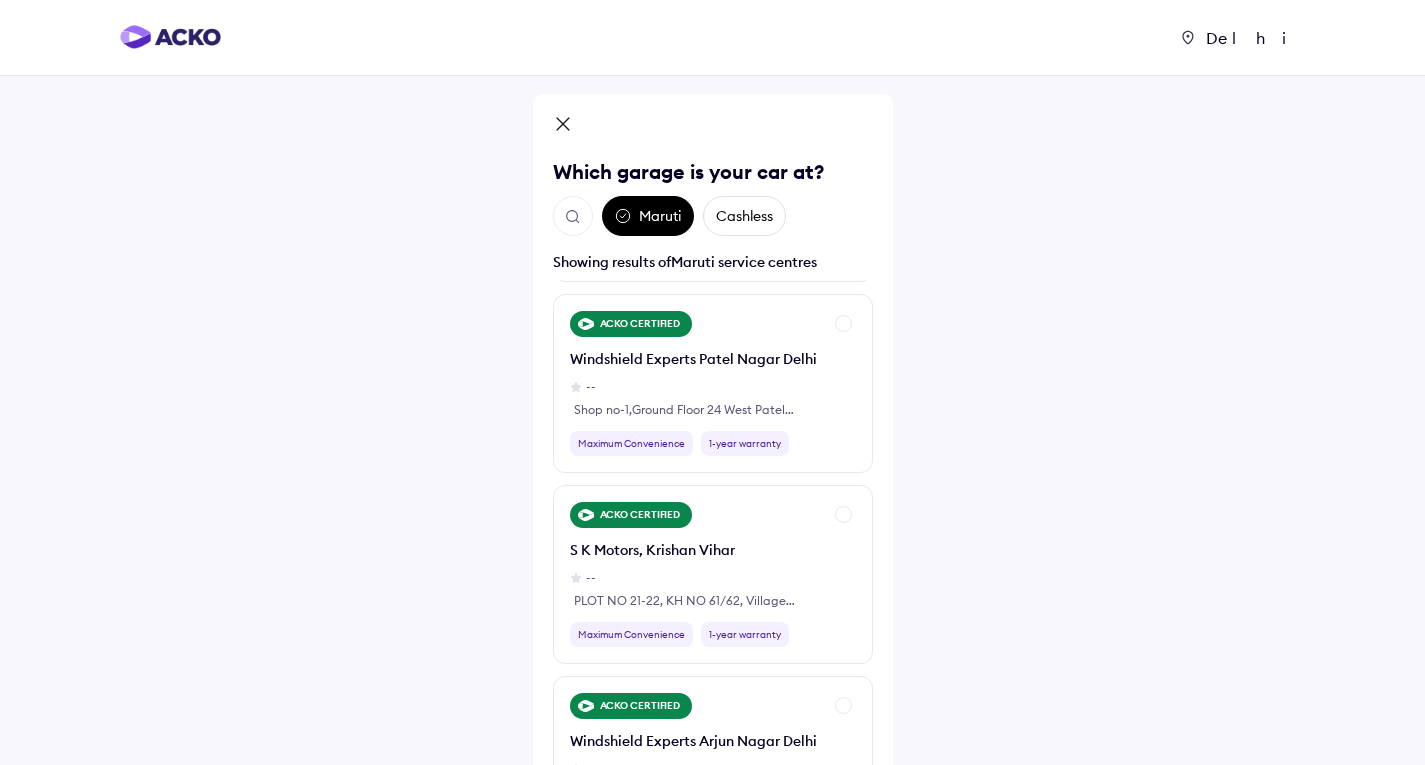scroll, scrollTop: 0, scrollLeft: 0, axis: both 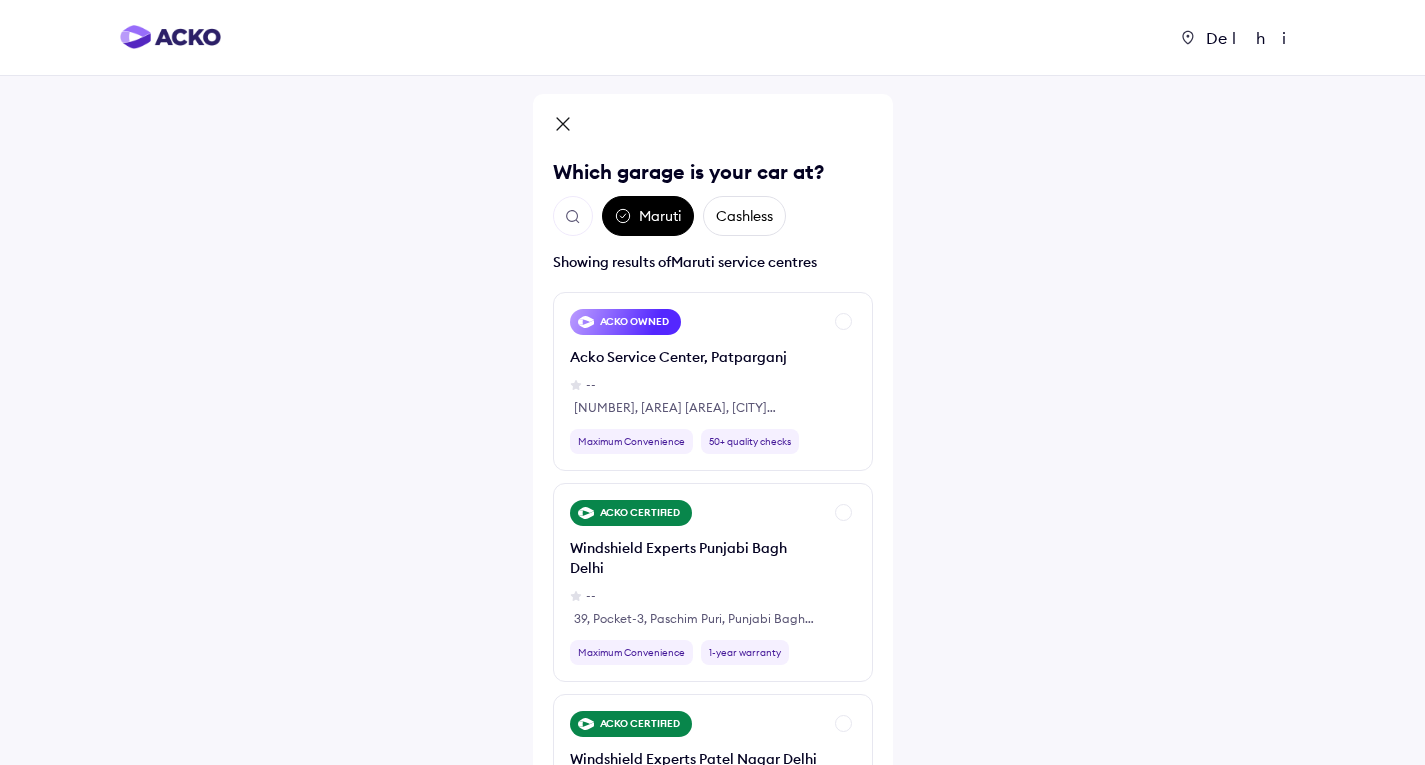 click at bounding box center (573, 217) 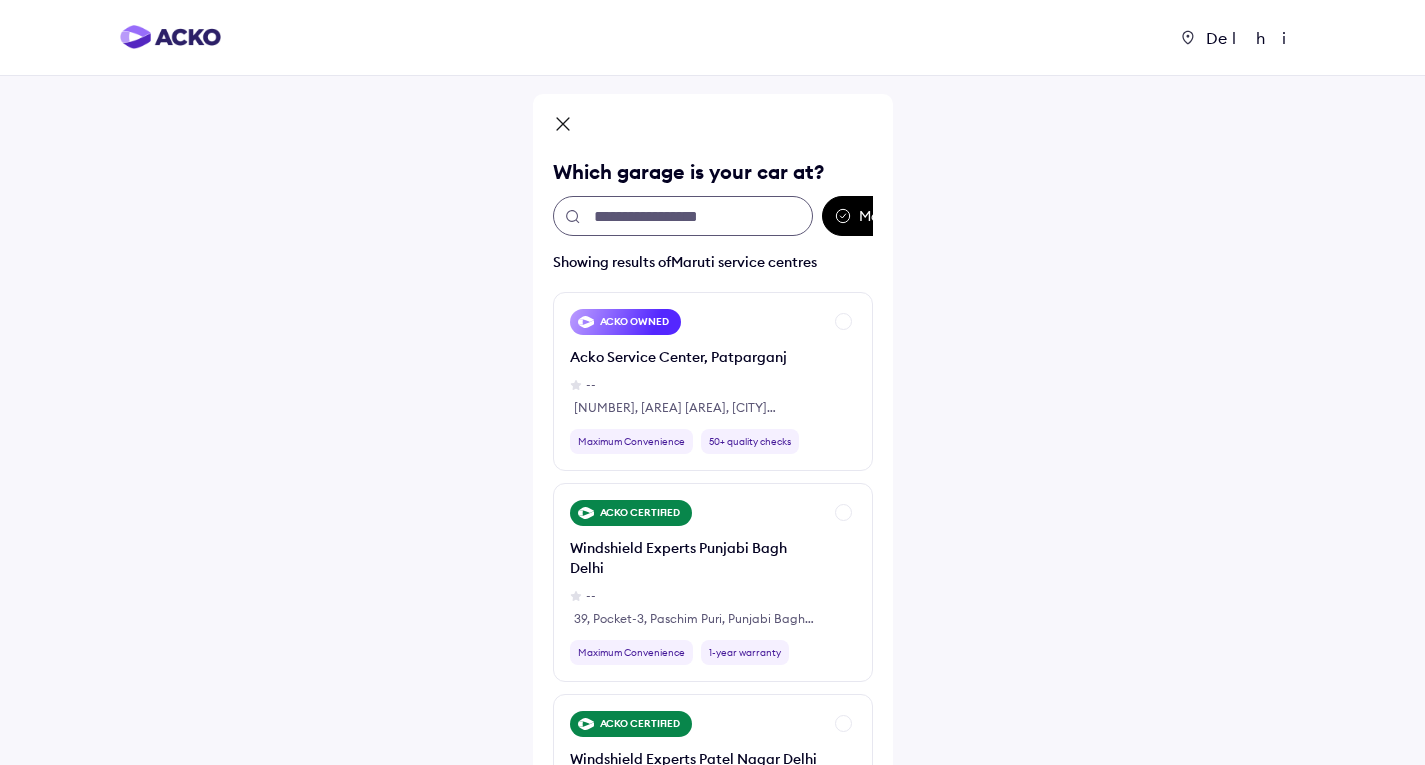 click at bounding box center (683, 216) 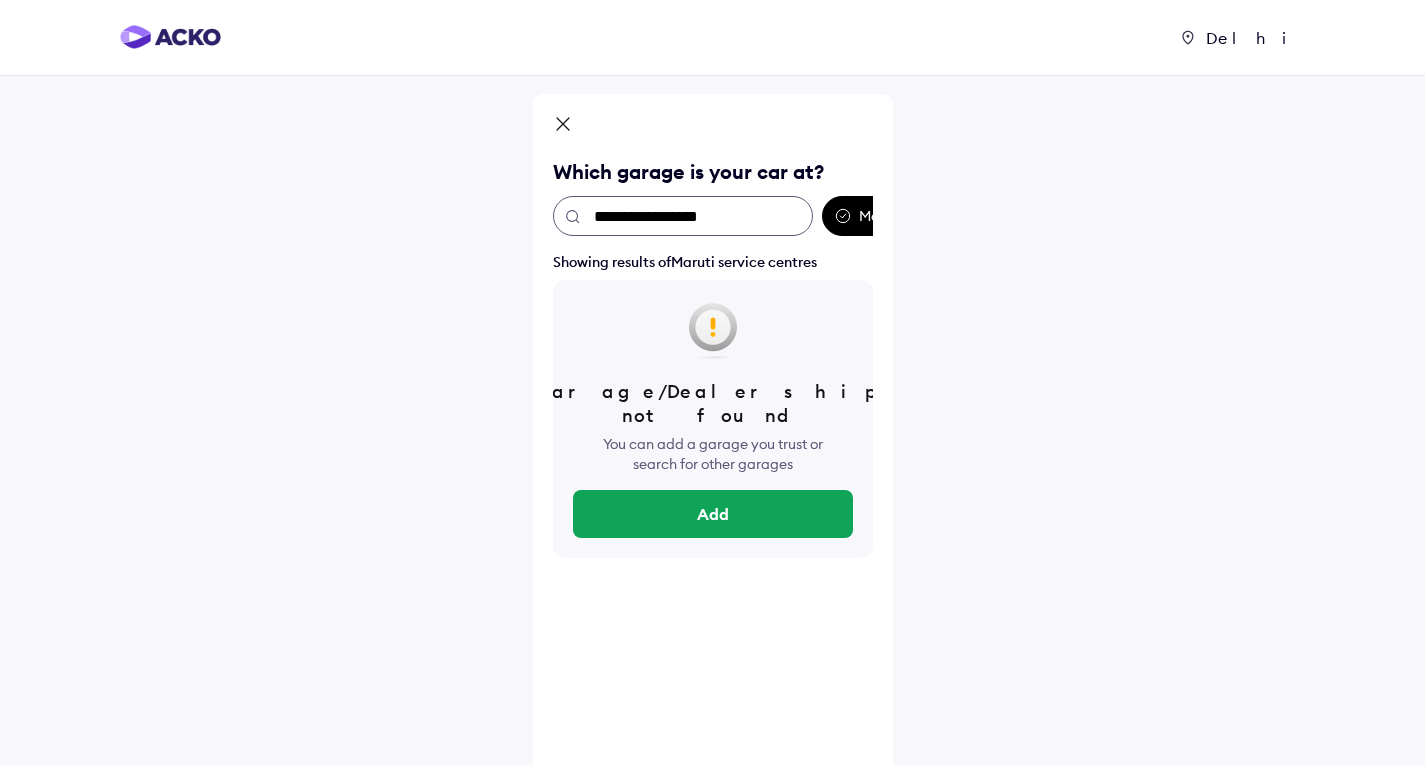 click on "**********" at bounding box center (683, 216) 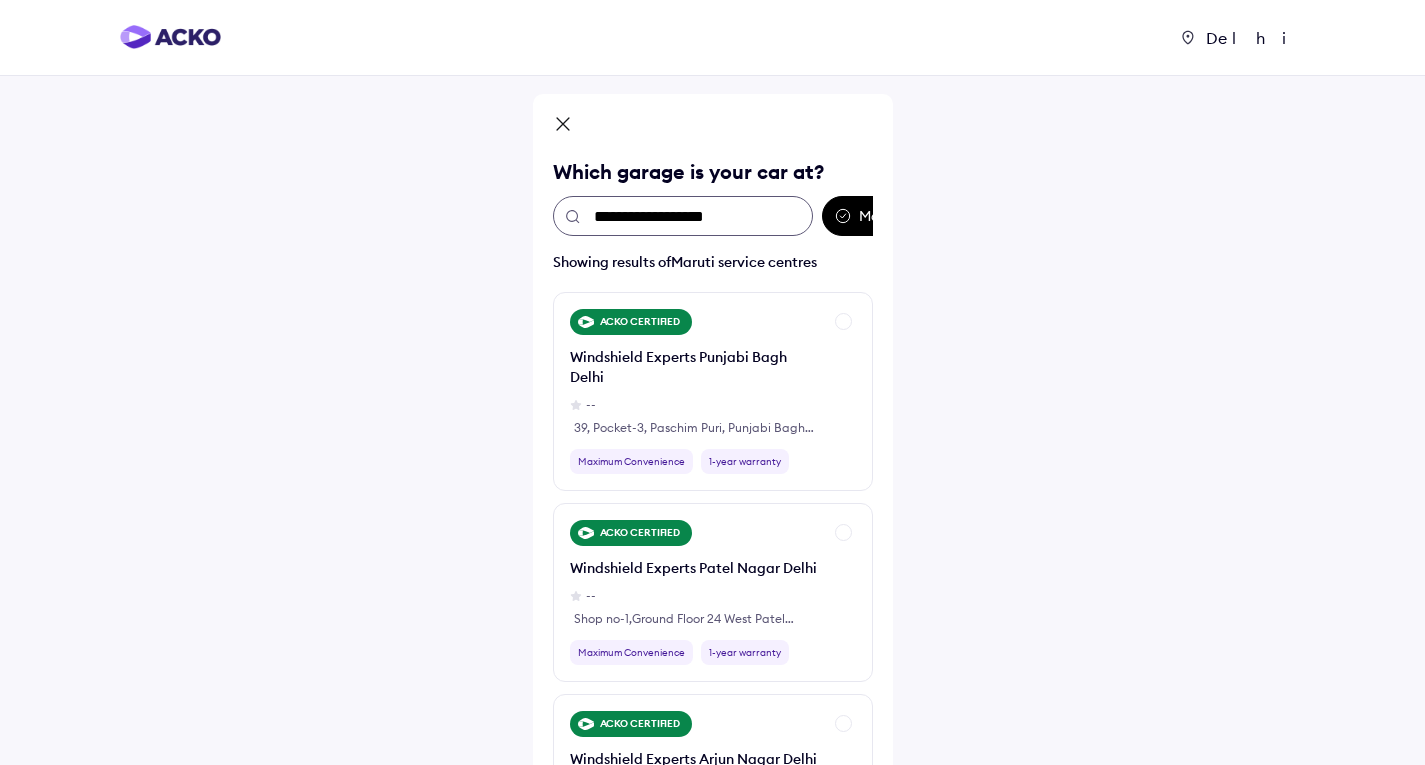 click on "**********" at bounding box center (683, 216) 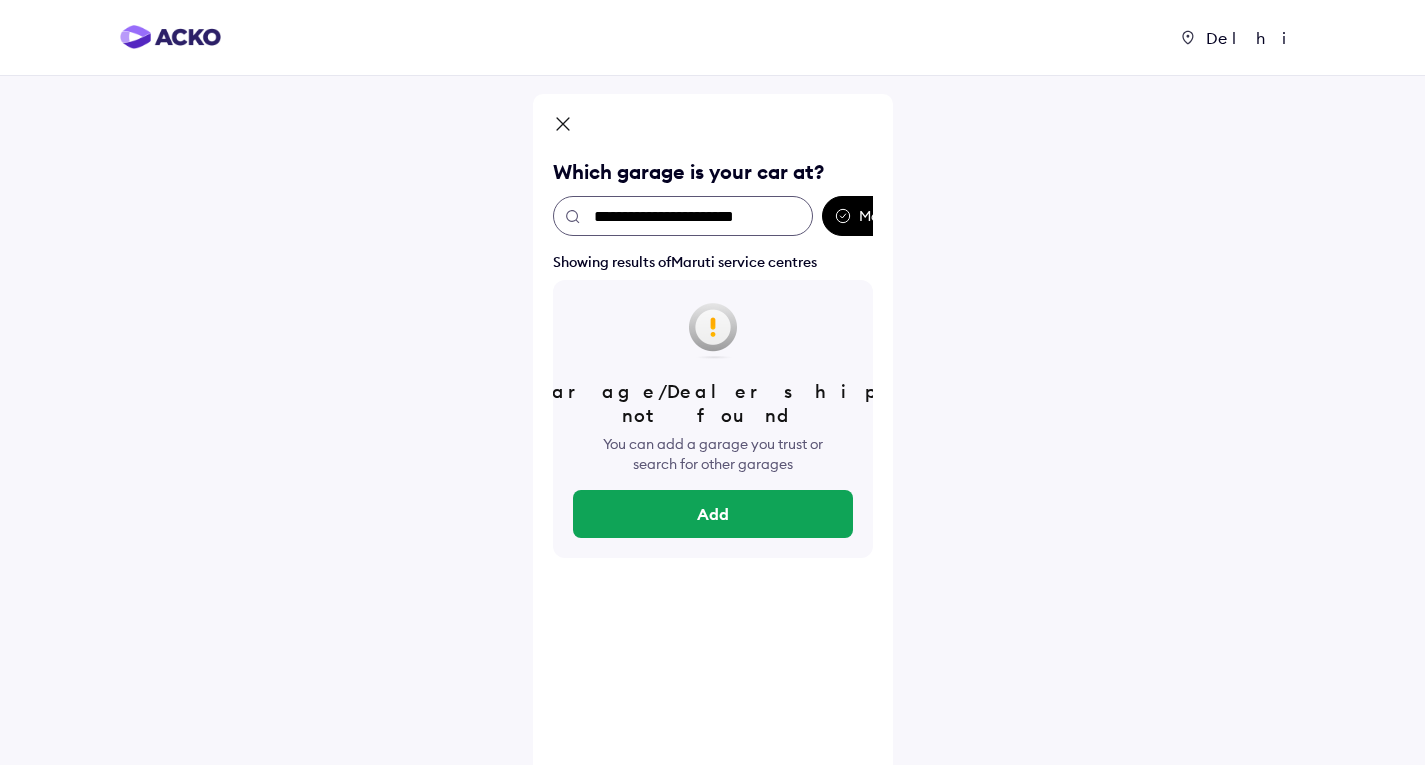 click on "**********" at bounding box center [683, 216] 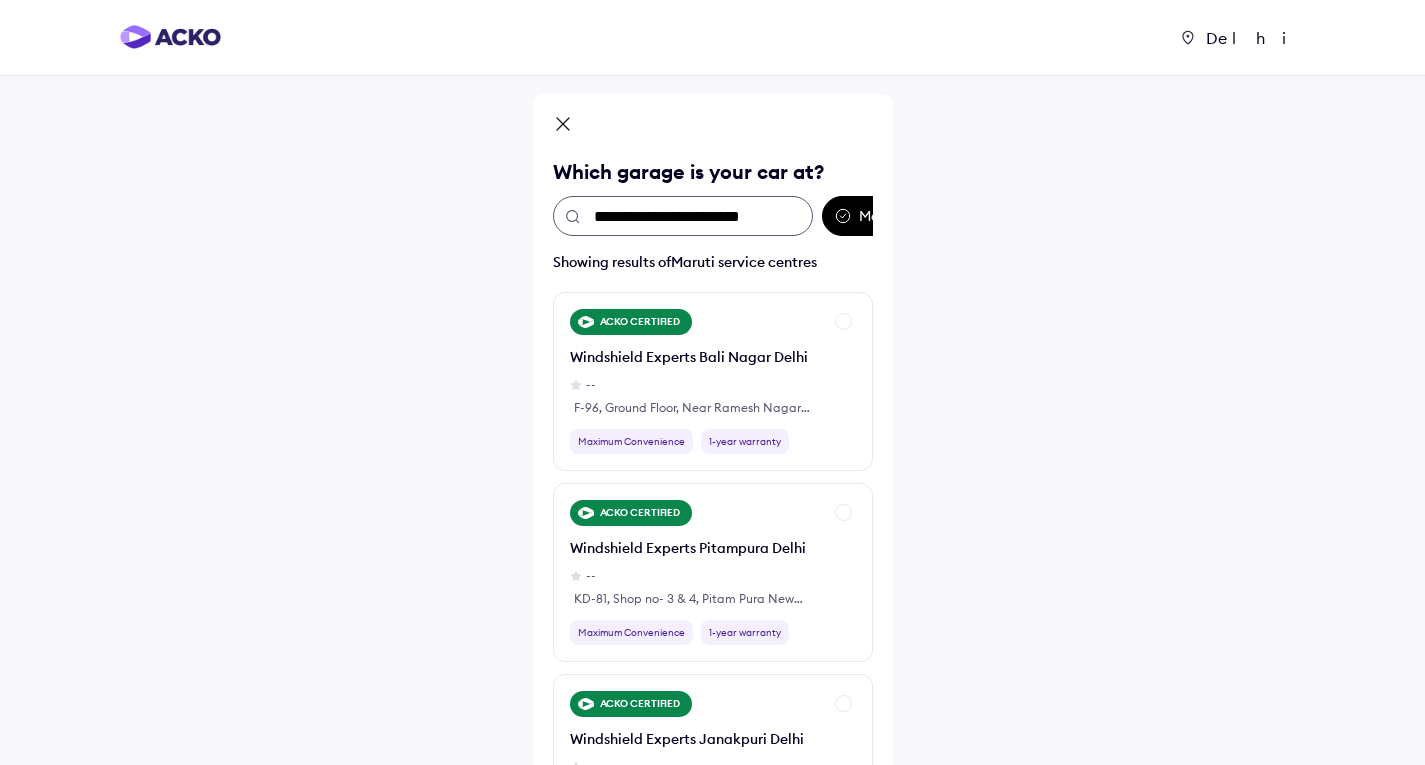 click on "**********" at bounding box center [683, 216] 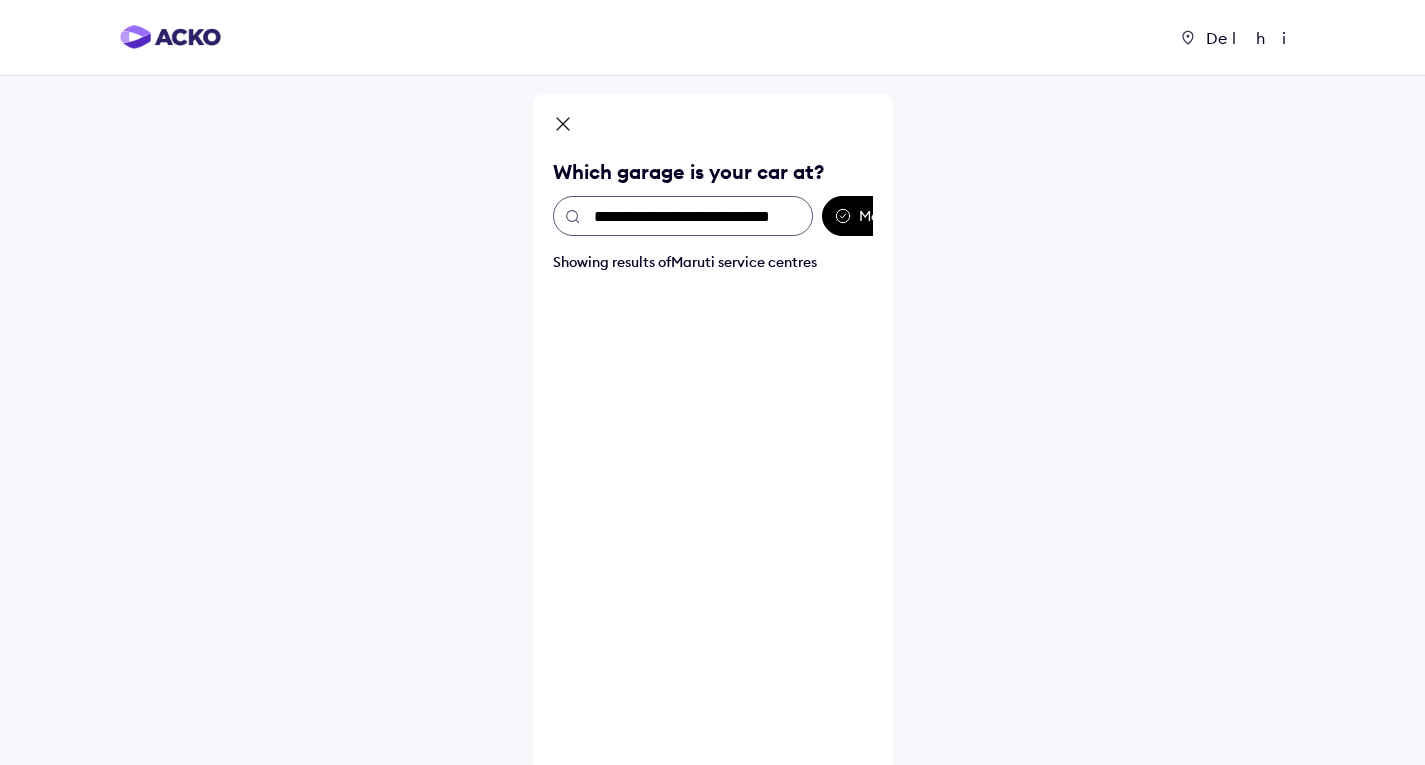 scroll, scrollTop: 0, scrollLeft: 28, axis: horizontal 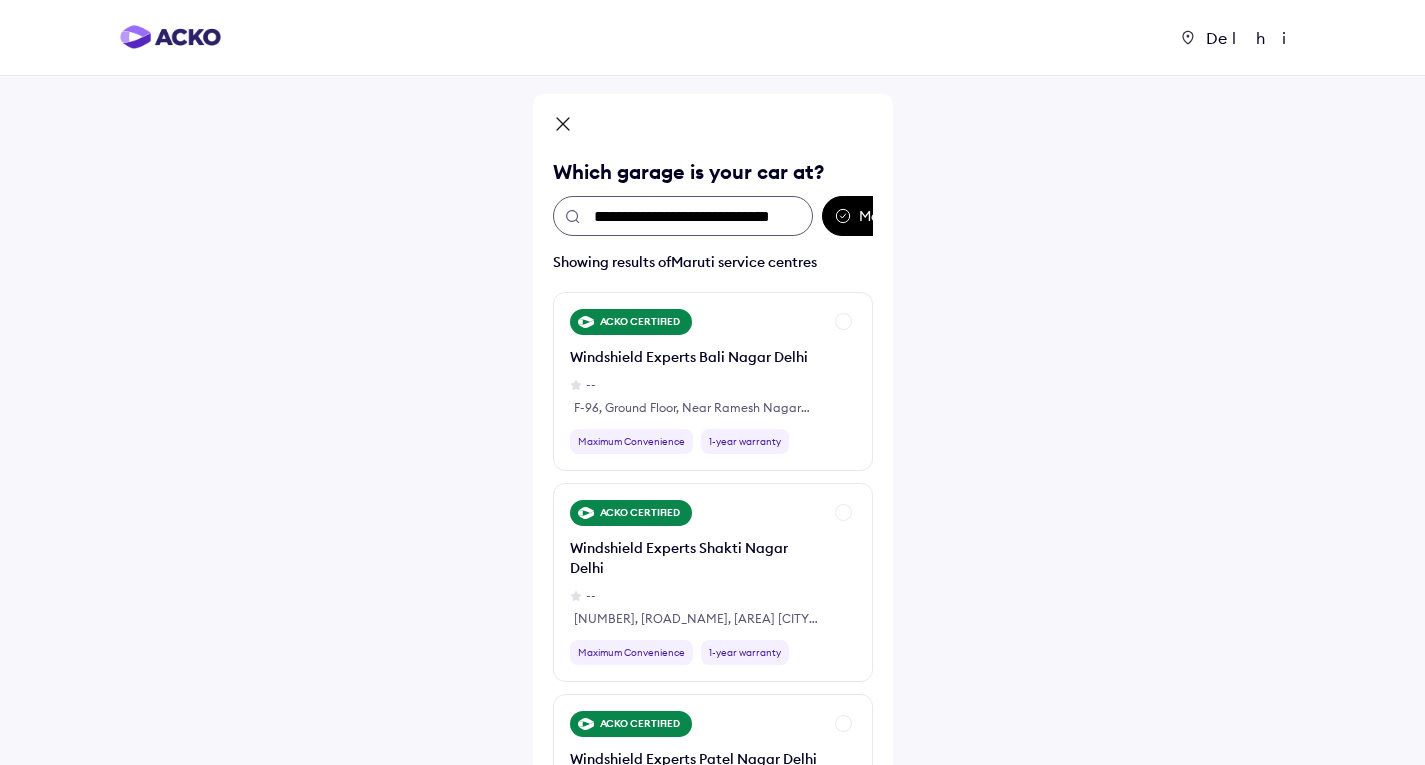 click on "**********" at bounding box center [683, 216] 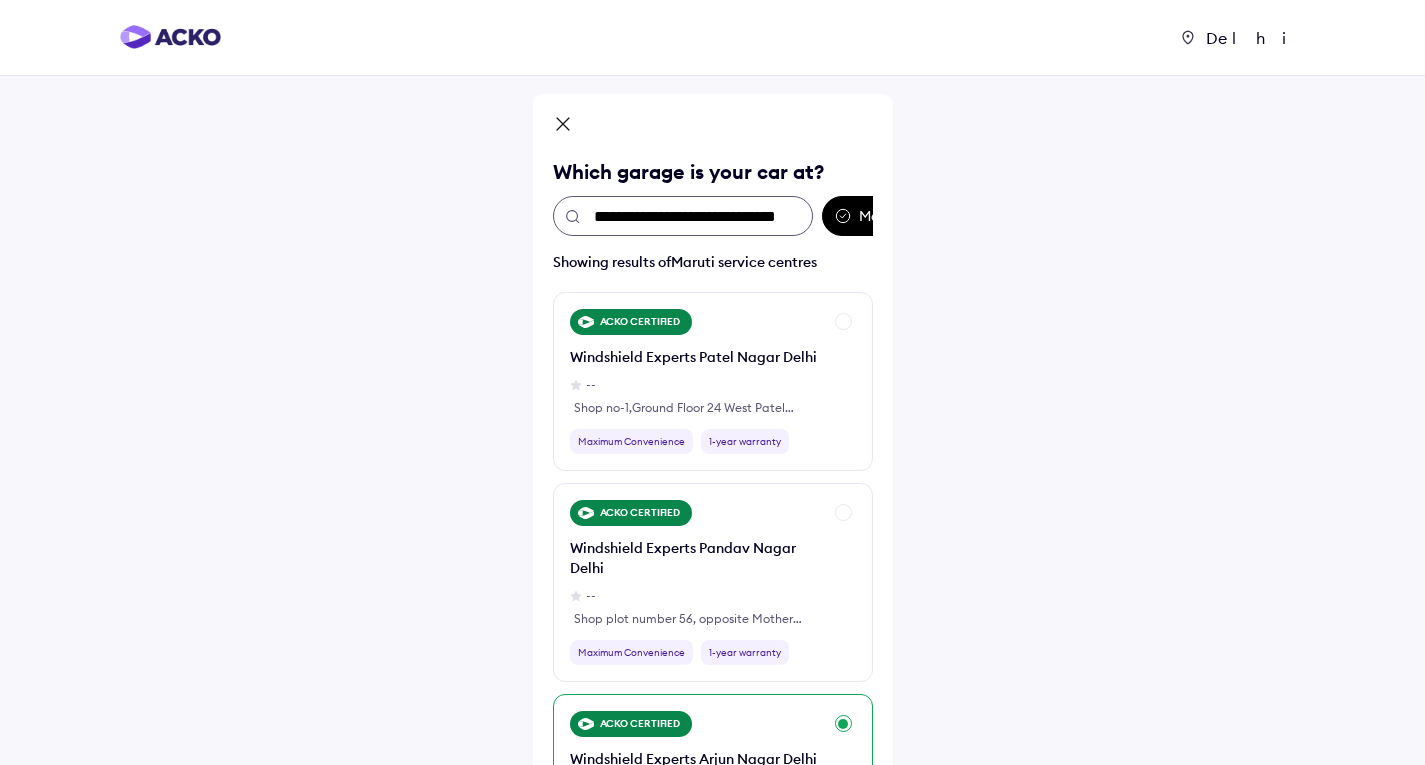 scroll, scrollTop: 600, scrollLeft: 0, axis: vertical 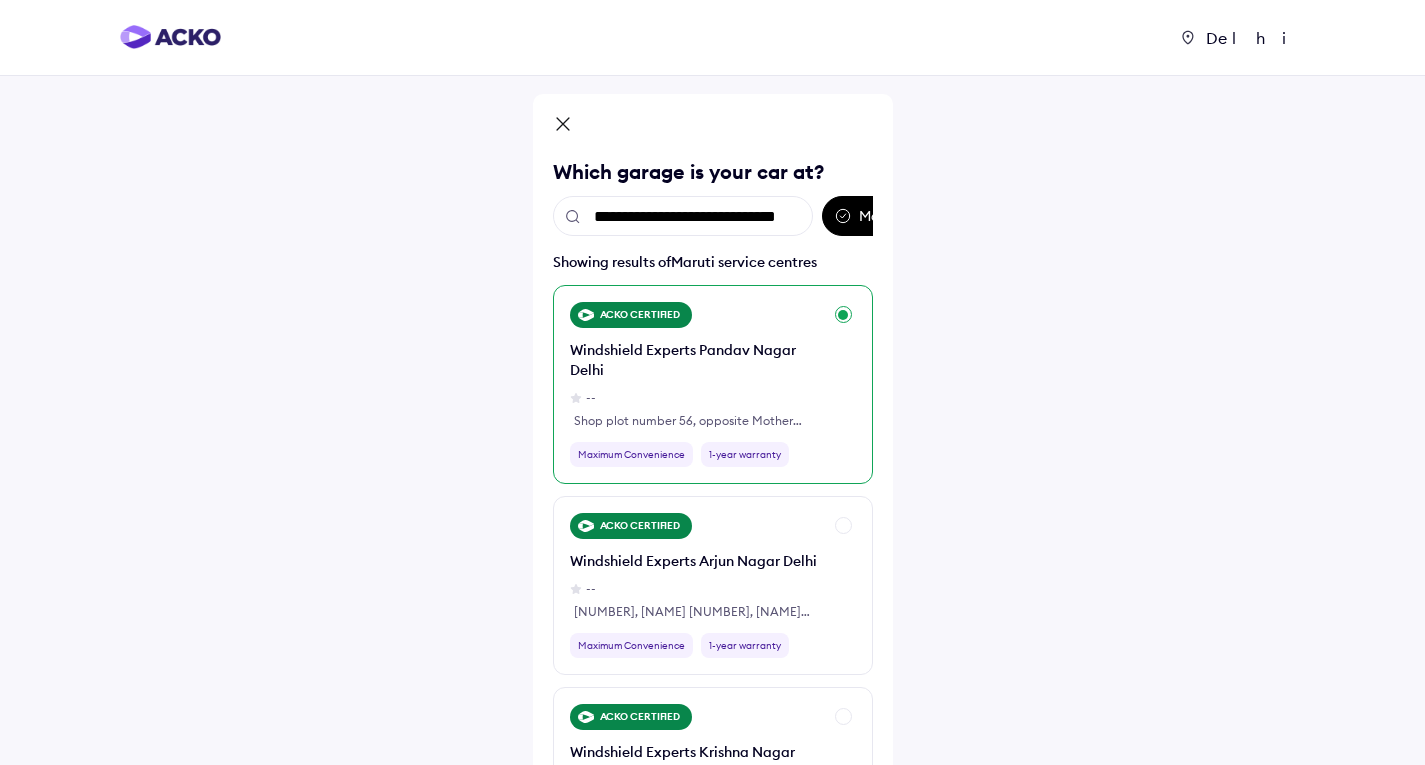 click on "Windshield Experts Pandav Nagar Delhi" at bounding box center (696, 360) 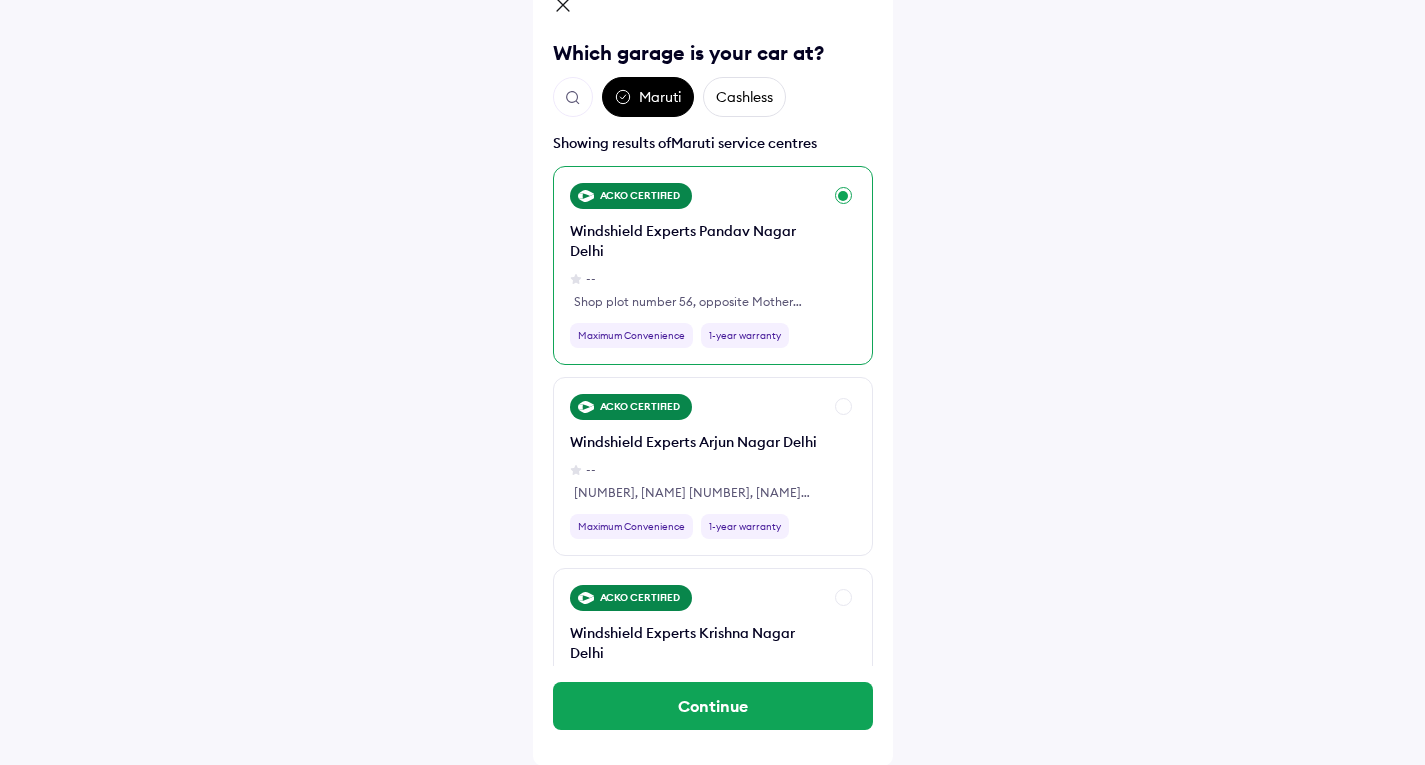 scroll, scrollTop: 120, scrollLeft: 0, axis: vertical 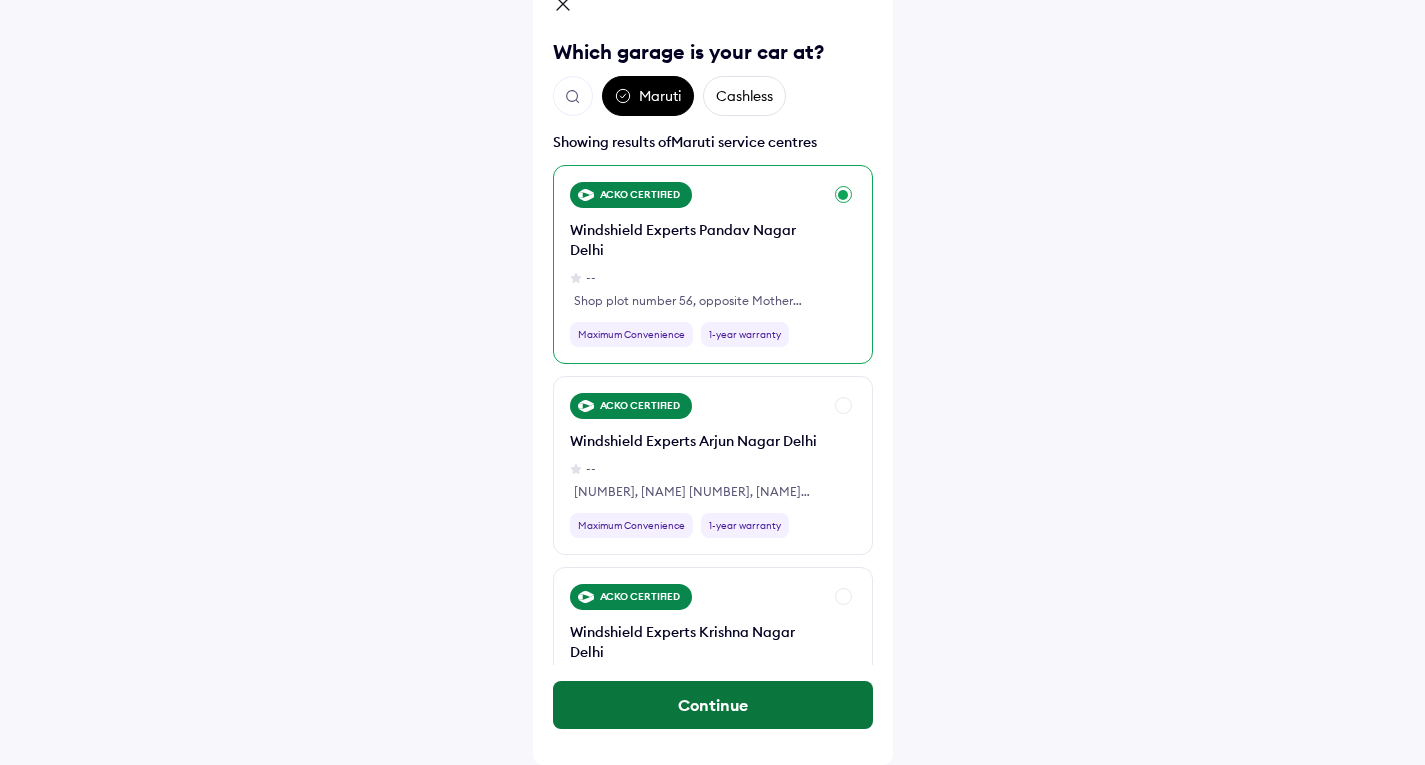 click on "Continue" at bounding box center [713, 705] 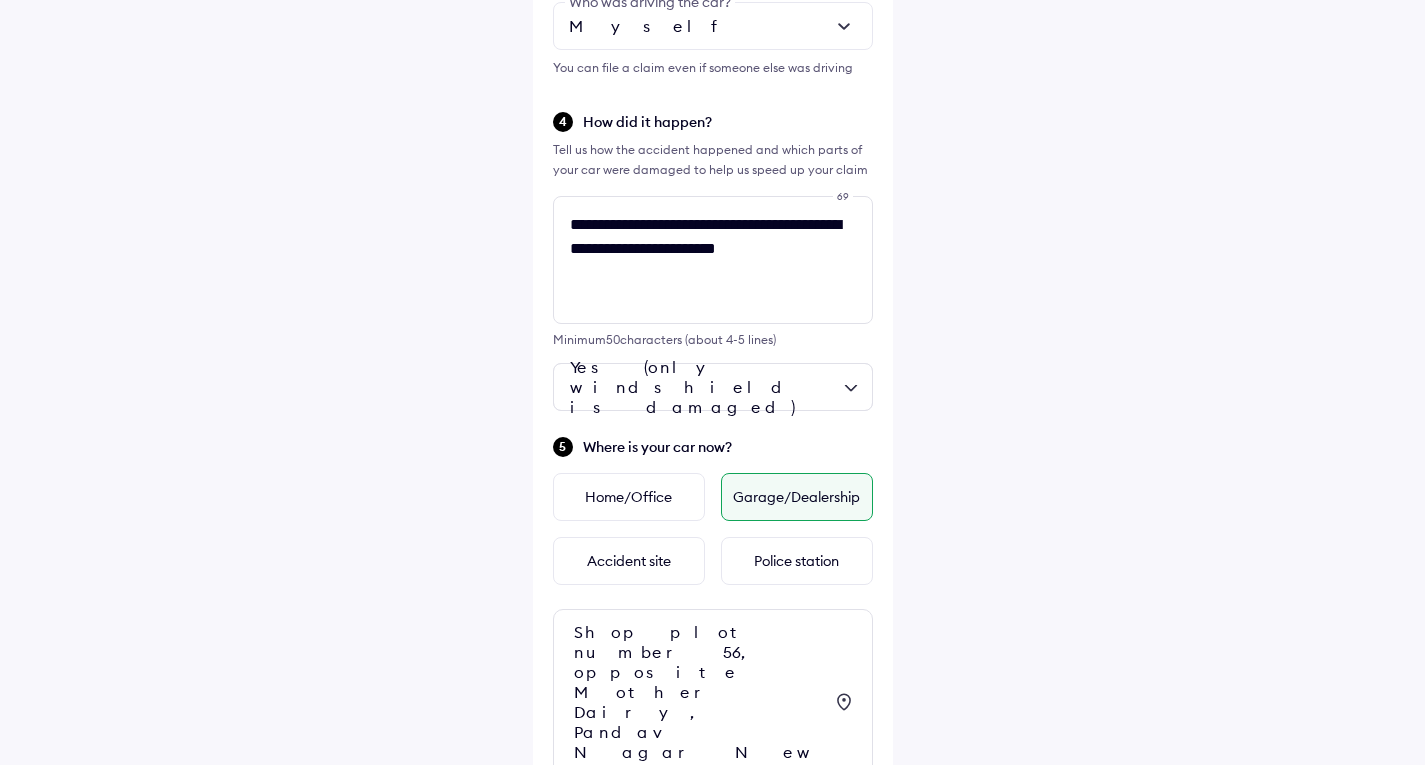 scroll, scrollTop: 732, scrollLeft: 0, axis: vertical 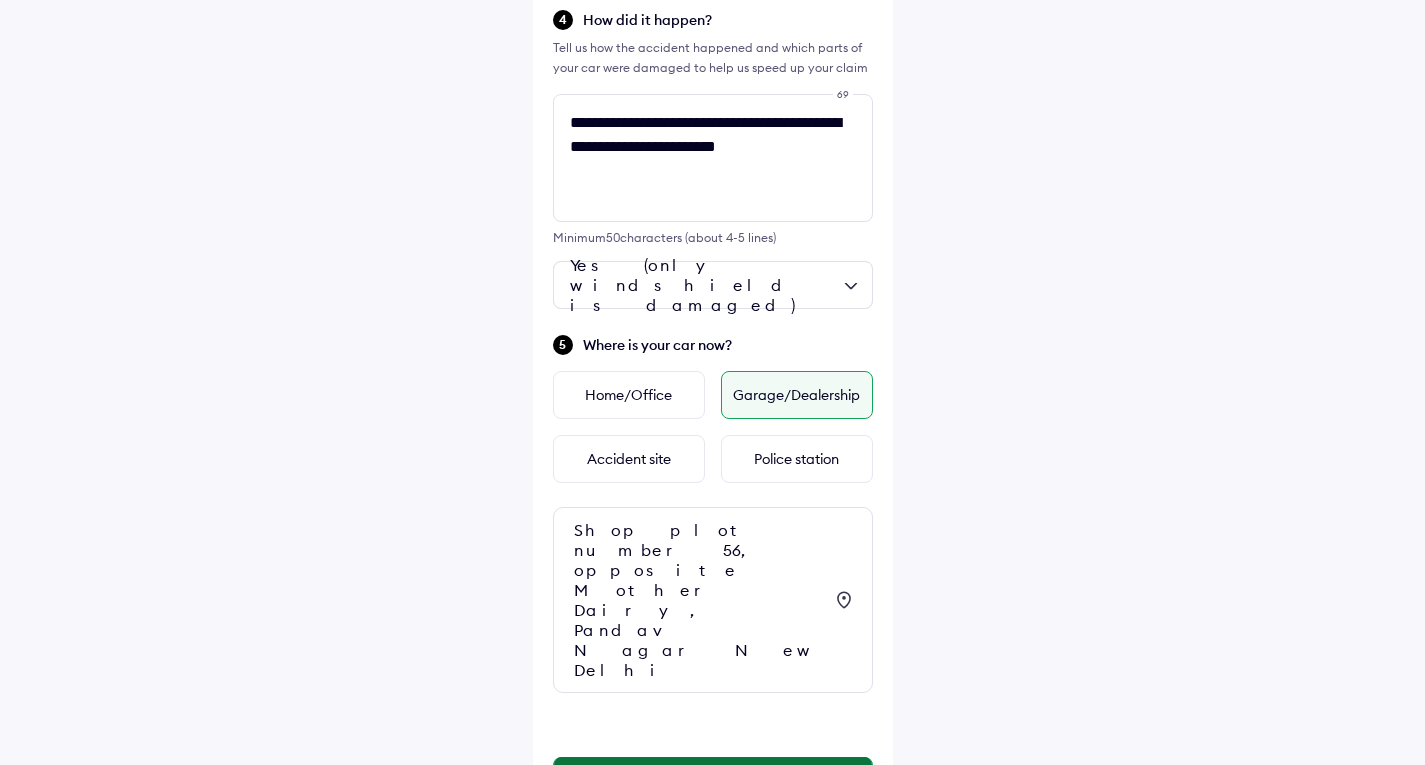 click on "Continue" at bounding box center [713, 781] 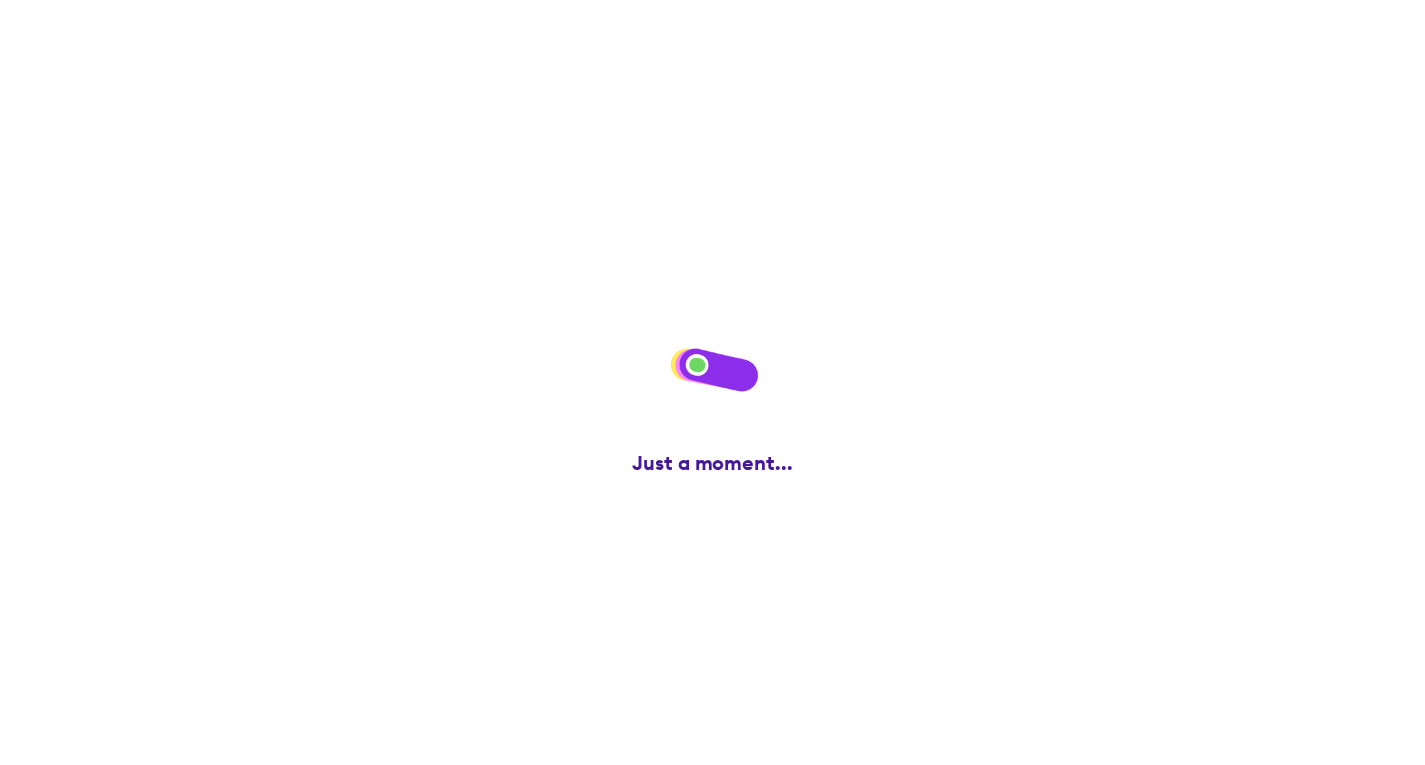 scroll, scrollTop: 0, scrollLeft: 0, axis: both 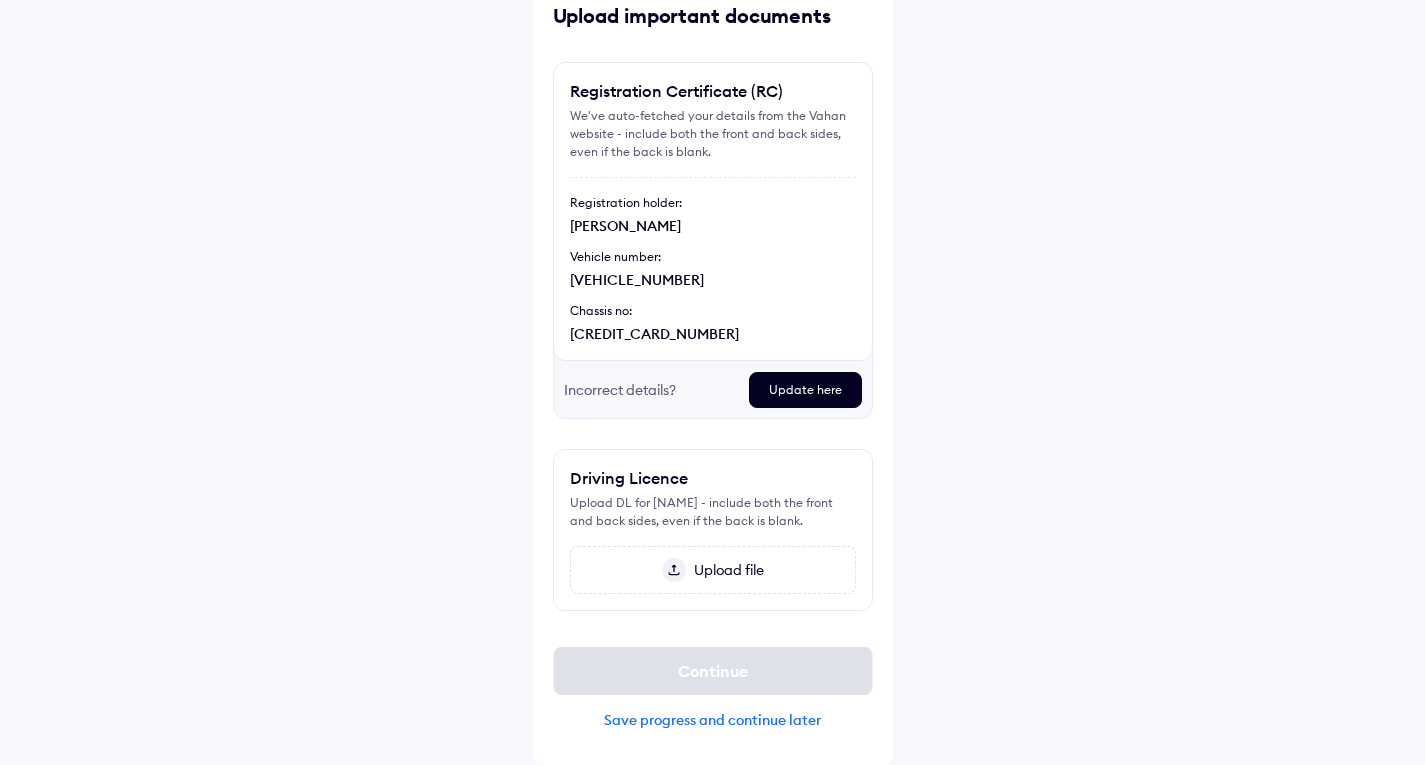 click on "Upload file" at bounding box center [725, 570] 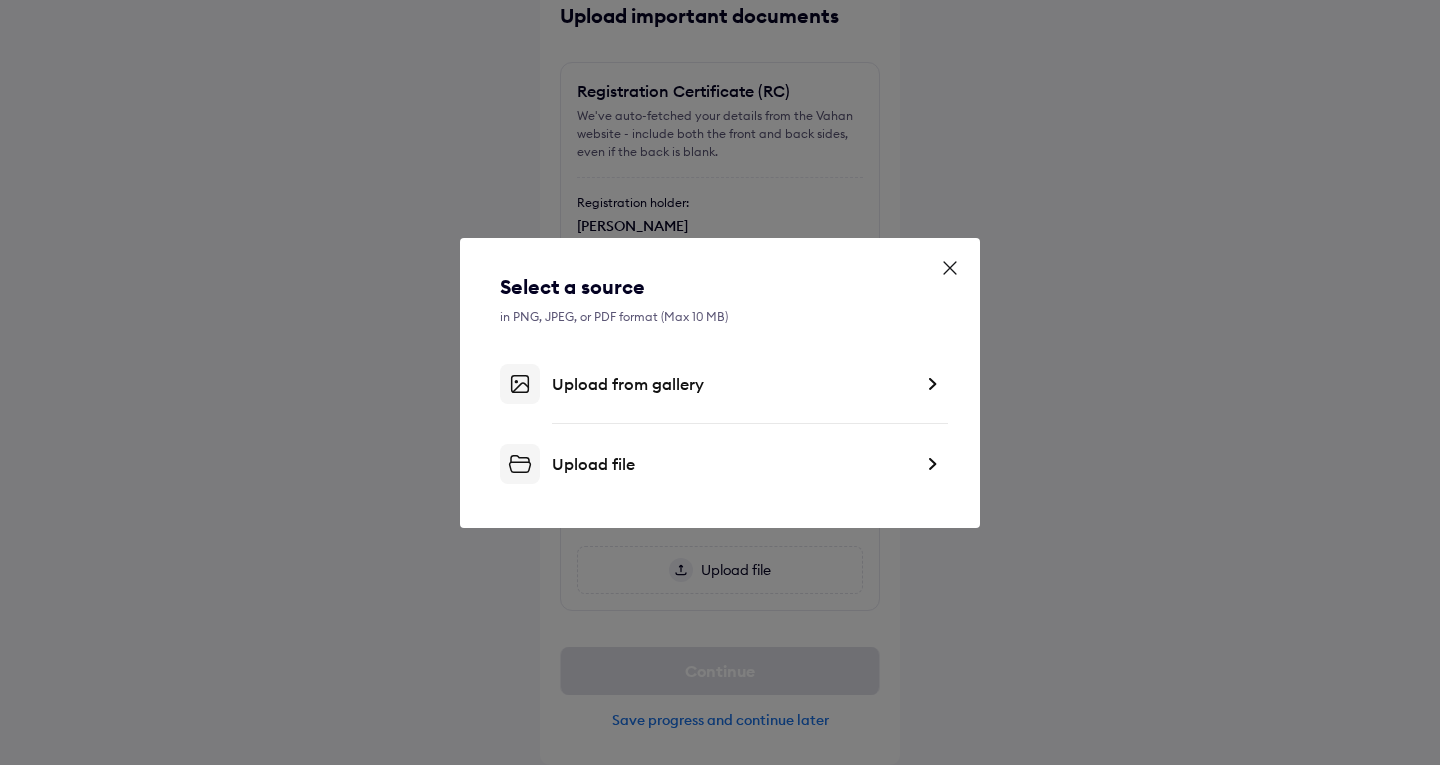 click on "Upload file" at bounding box center (732, 464) 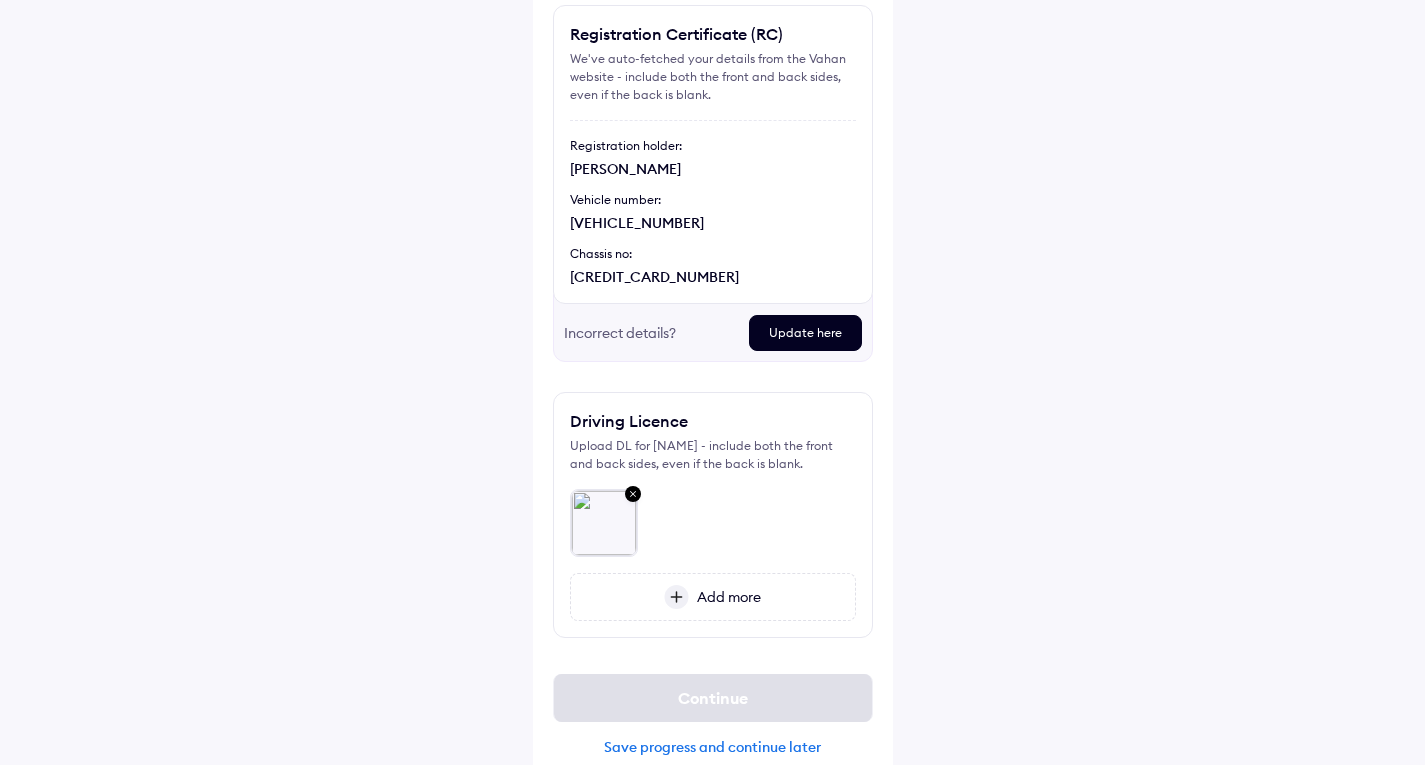 scroll, scrollTop: 196, scrollLeft: 0, axis: vertical 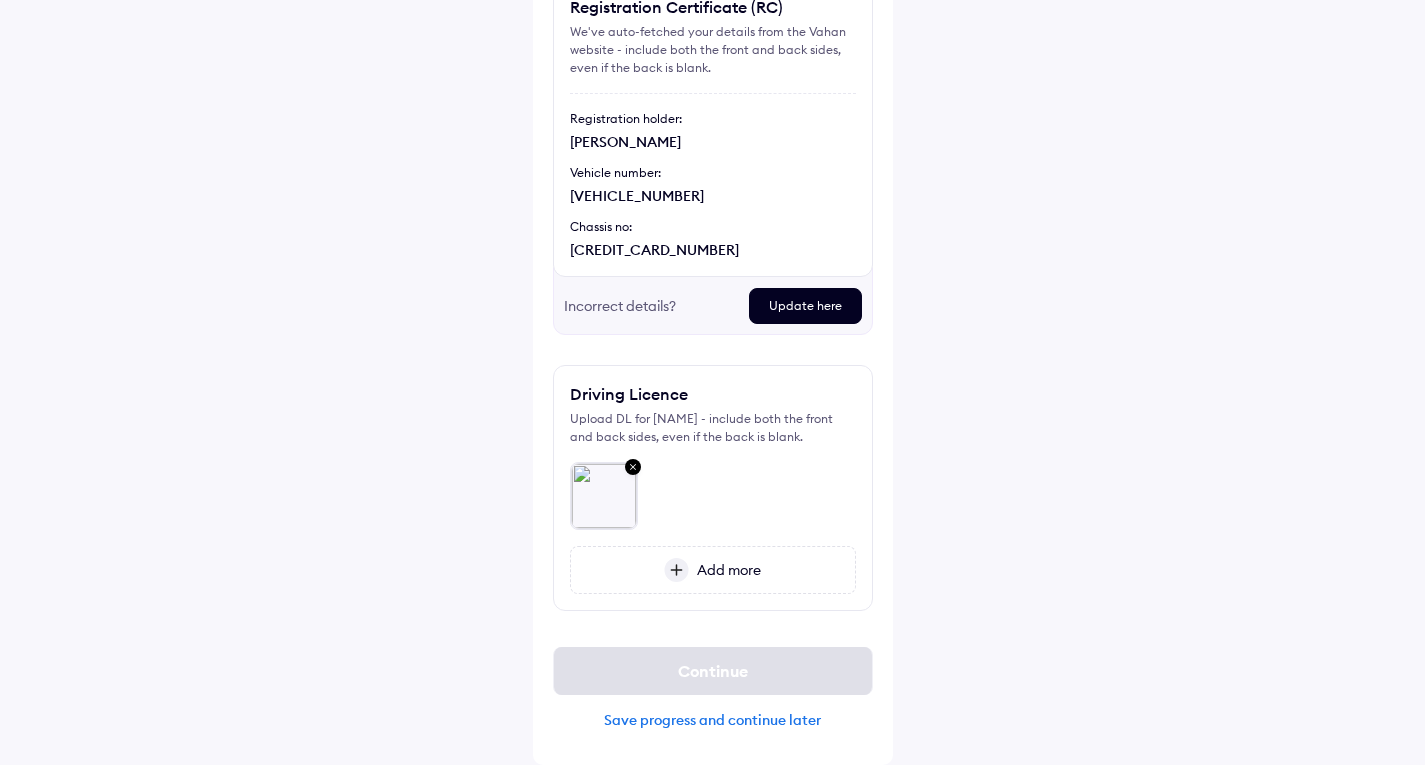 click on "Add more" at bounding box center (713, 570) 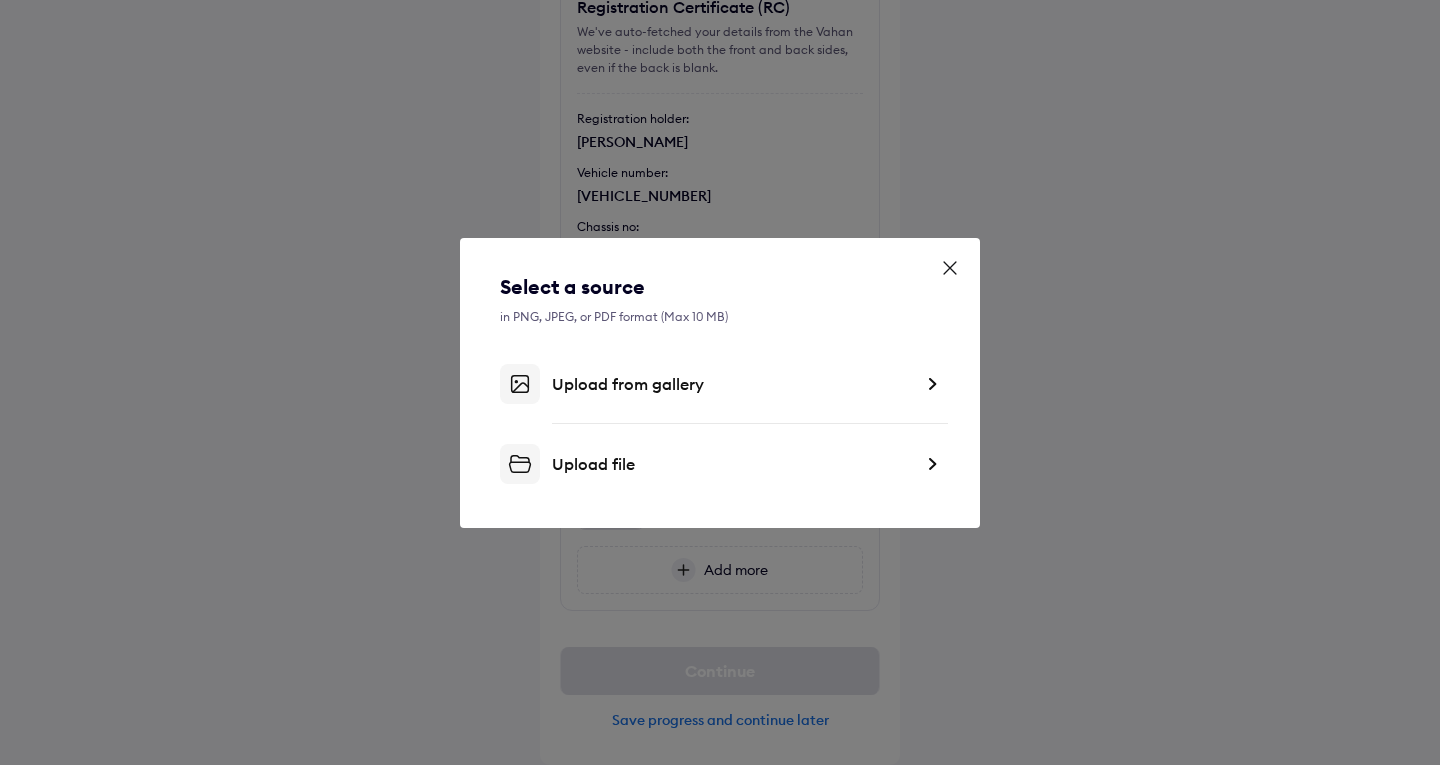 click on "Upload from gallery" at bounding box center [732, 384] 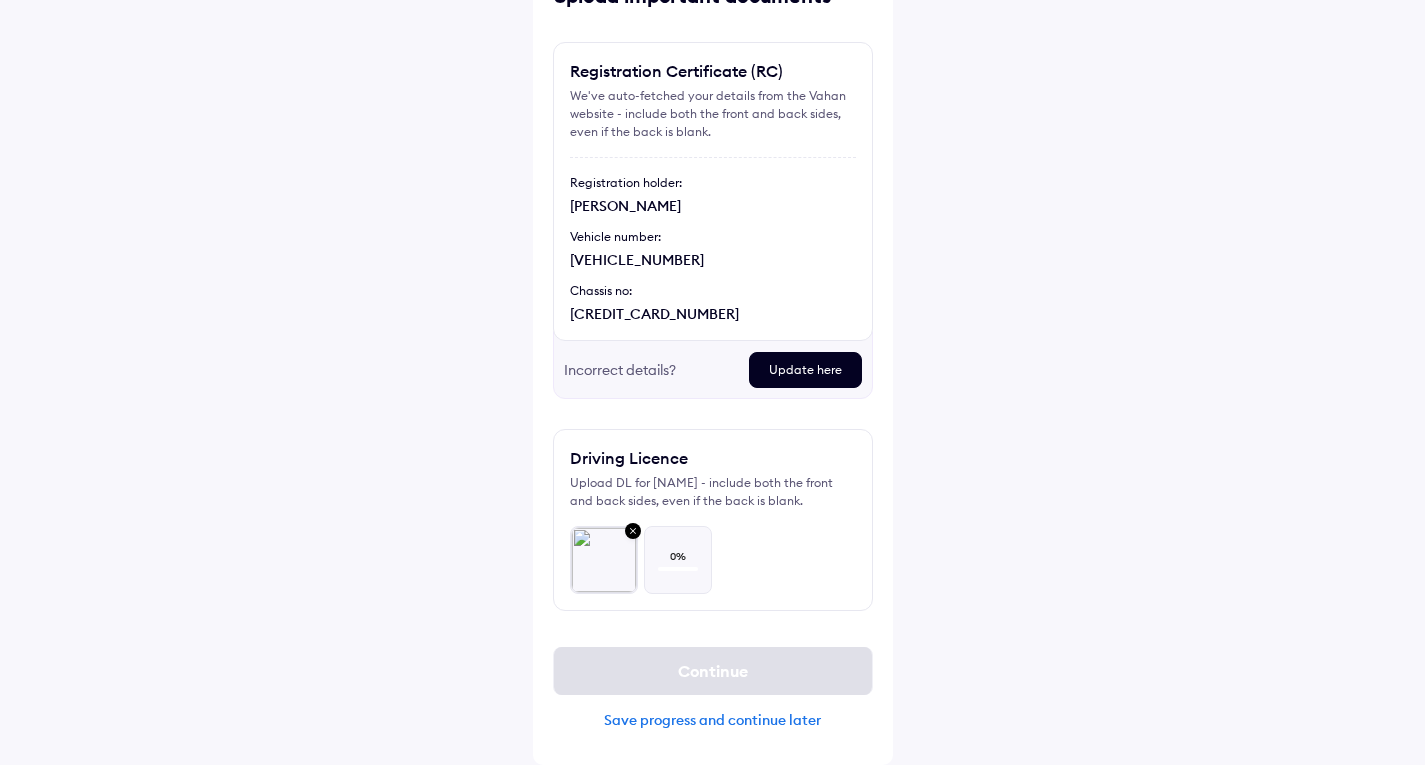 scroll, scrollTop: 132, scrollLeft: 0, axis: vertical 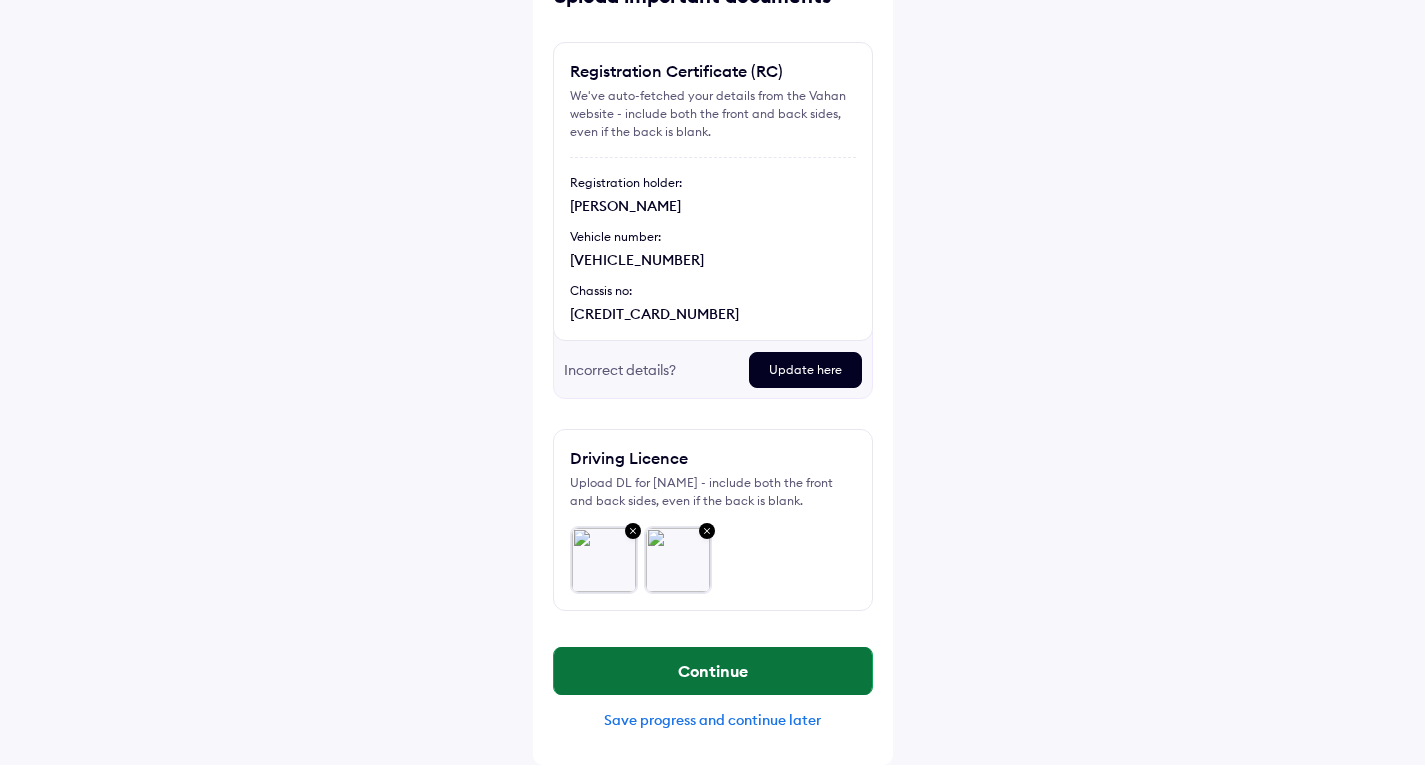 click on "Continue" at bounding box center [713, 671] 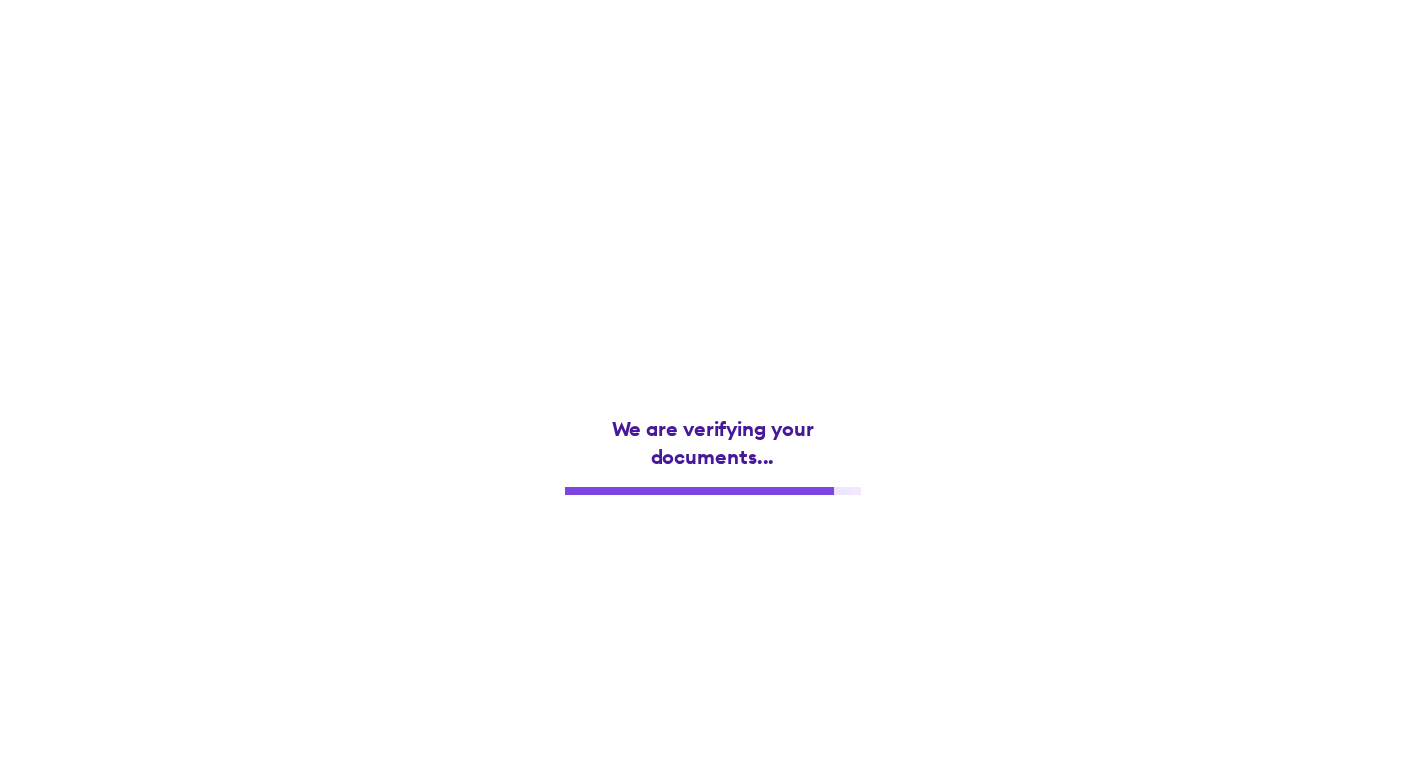 scroll, scrollTop: 0, scrollLeft: 0, axis: both 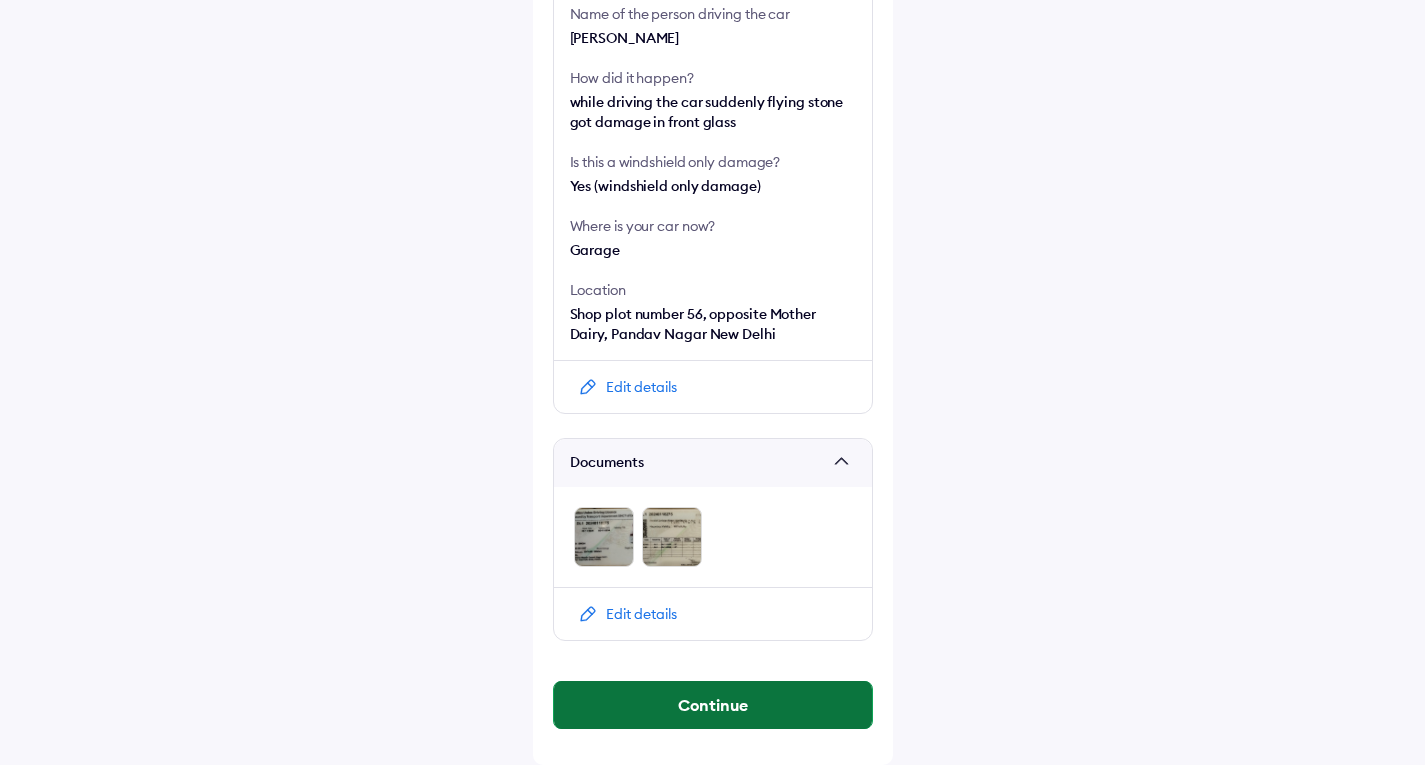 click on "Continue" at bounding box center [713, 705] 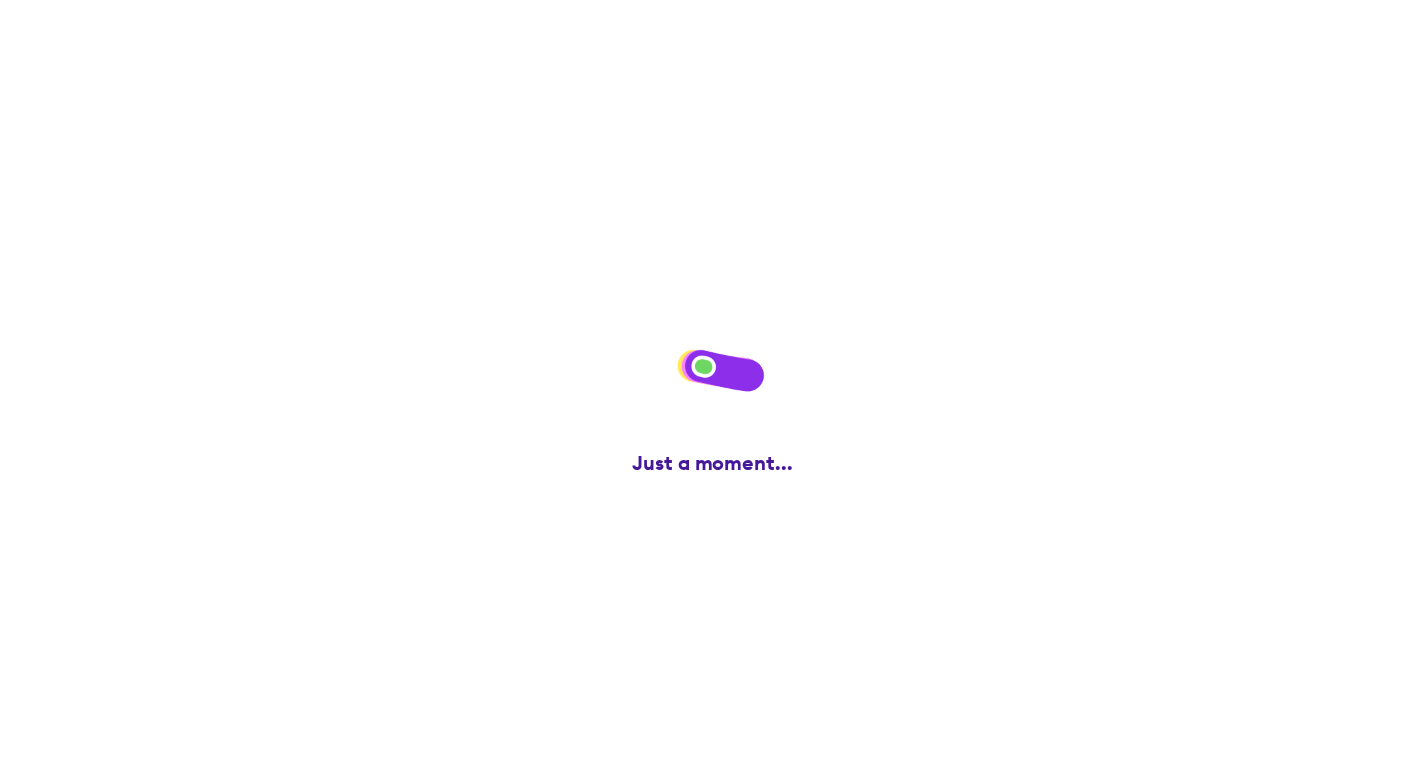 scroll, scrollTop: 0, scrollLeft: 0, axis: both 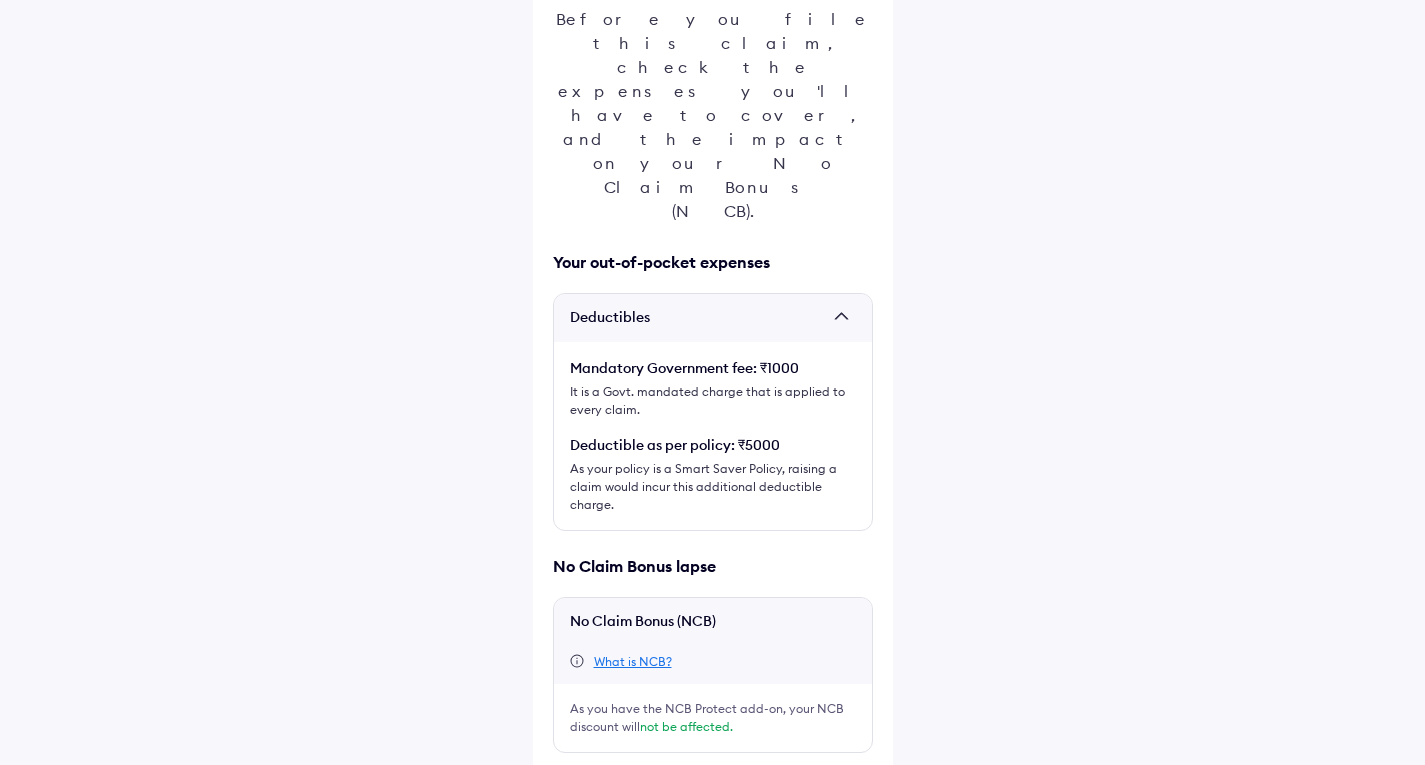click at bounding box center [561, 785] 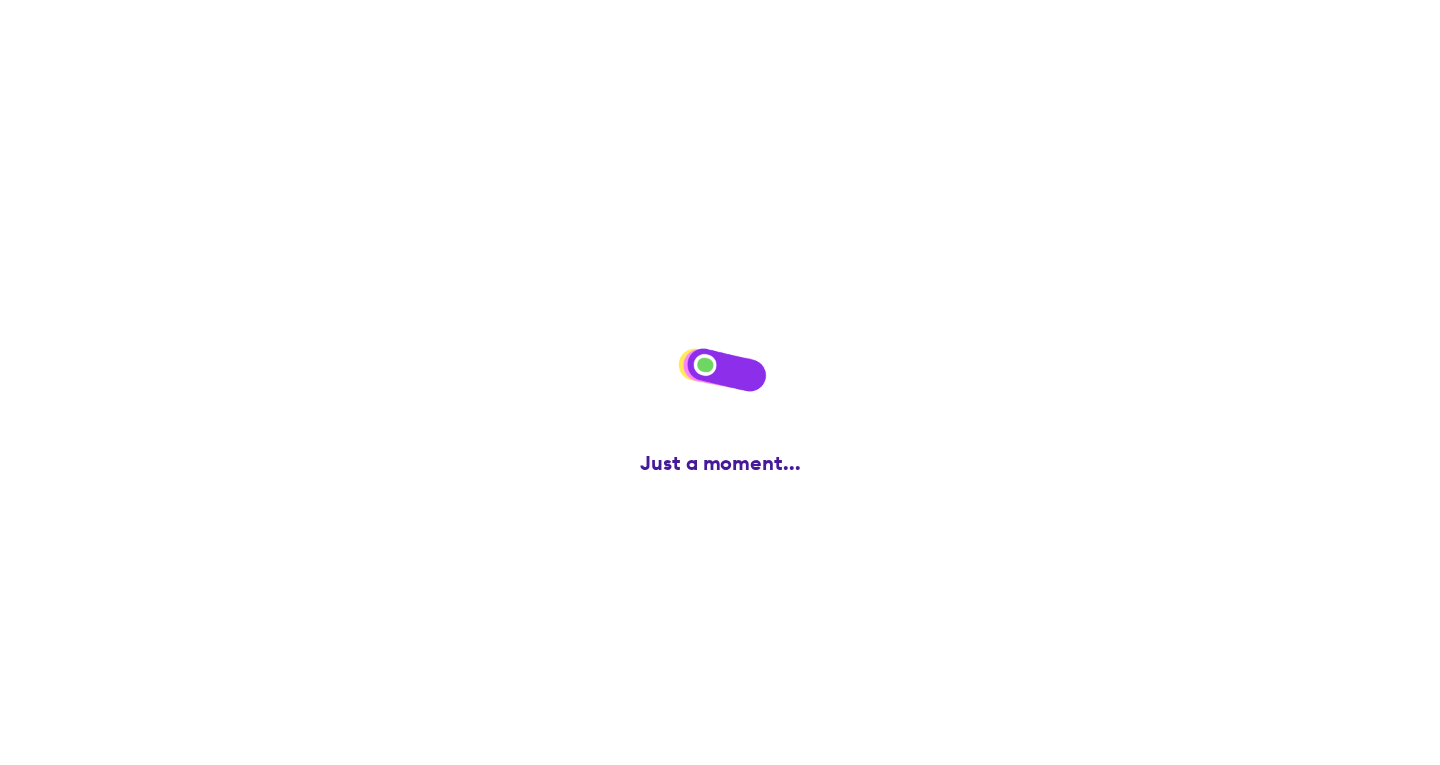 scroll, scrollTop: 0, scrollLeft: 0, axis: both 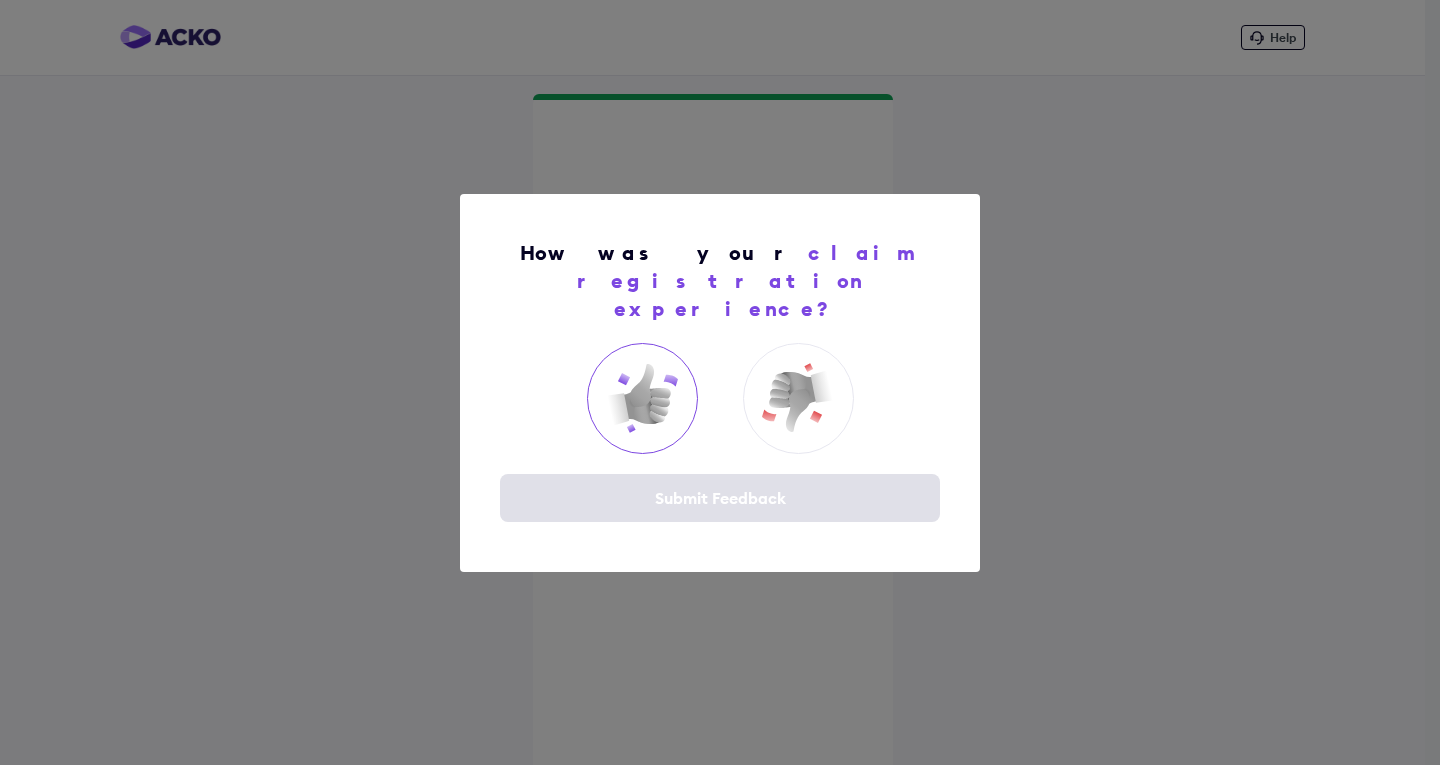 click at bounding box center (642, 398) 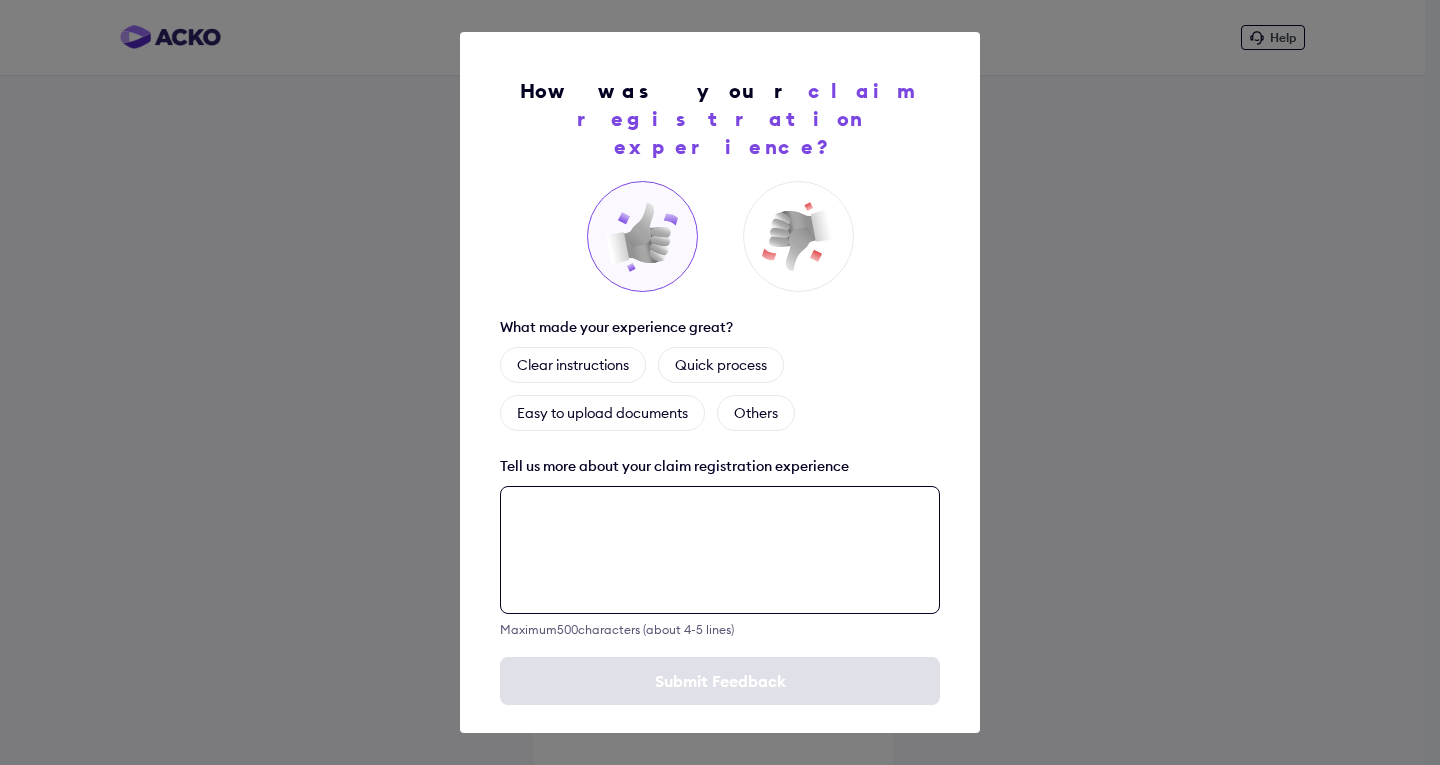 click at bounding box center [720, 550] 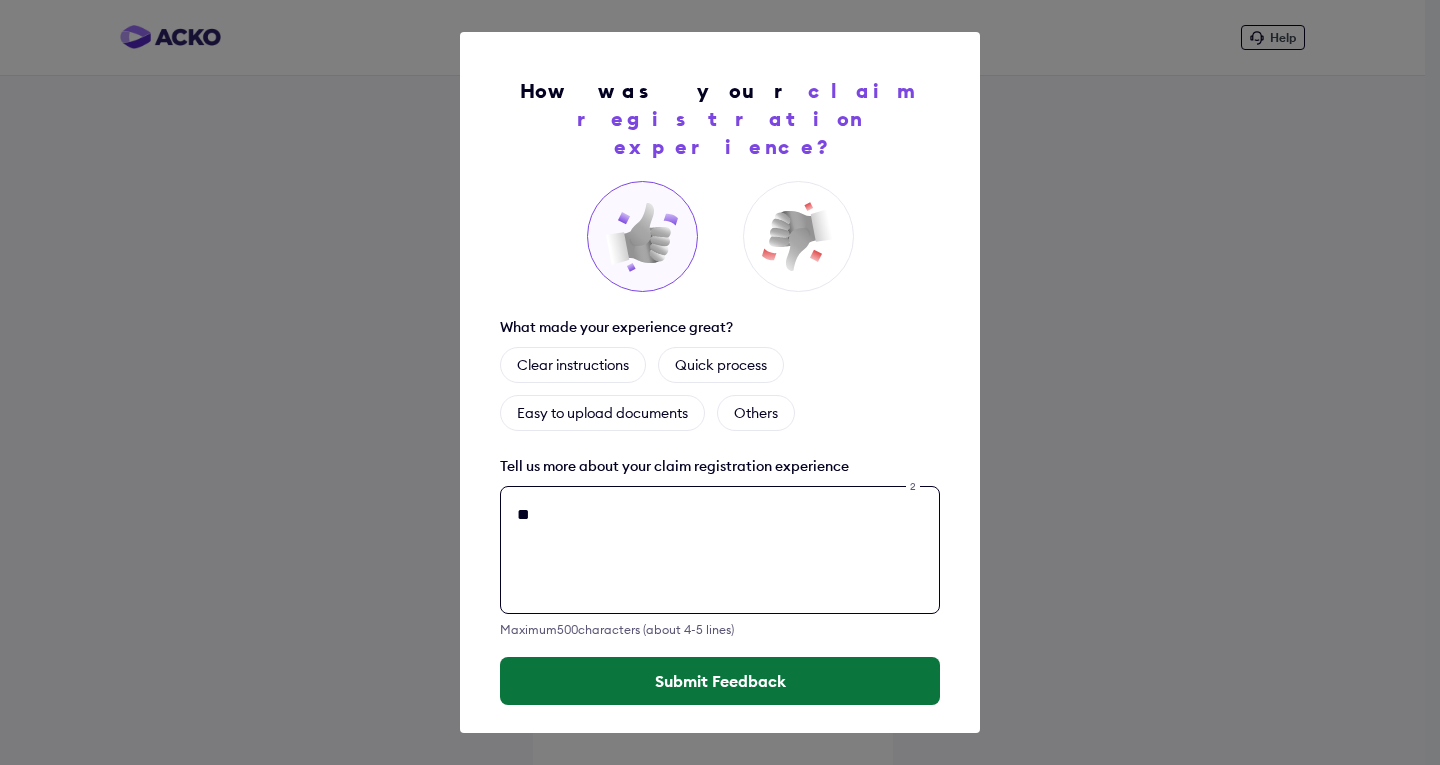type on "**" 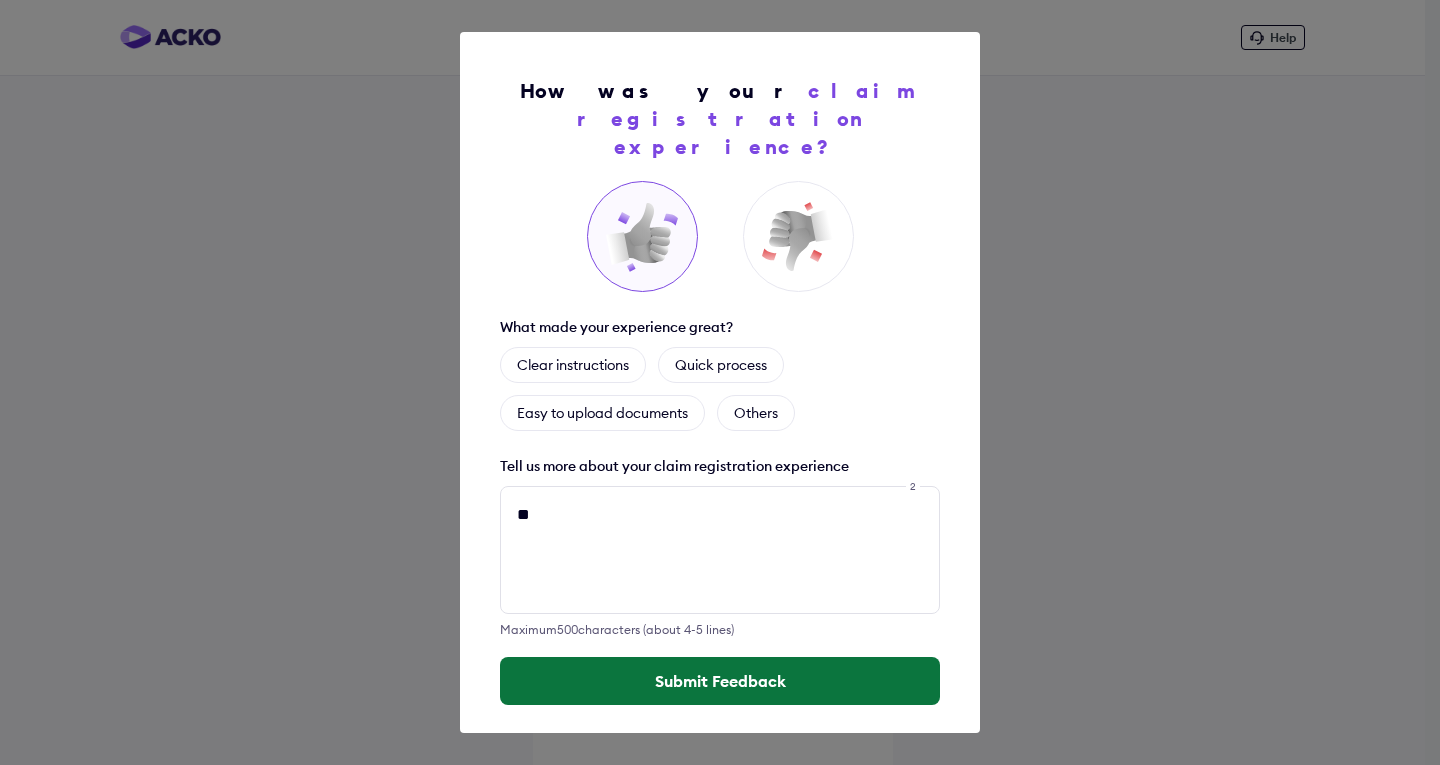 click on "Submit Feedback" at bounding box center (720, 681) 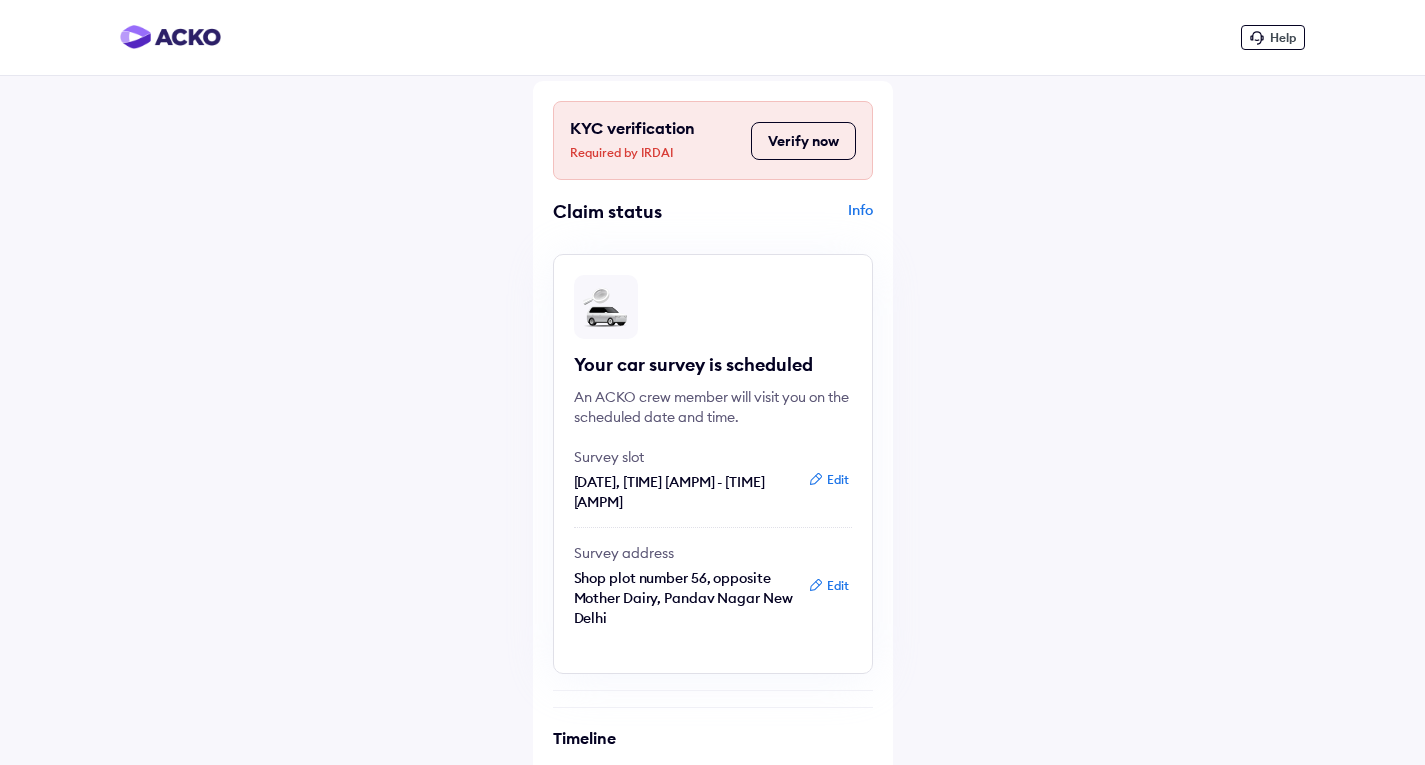 click on "Info" at bounding box center (795, 219) 